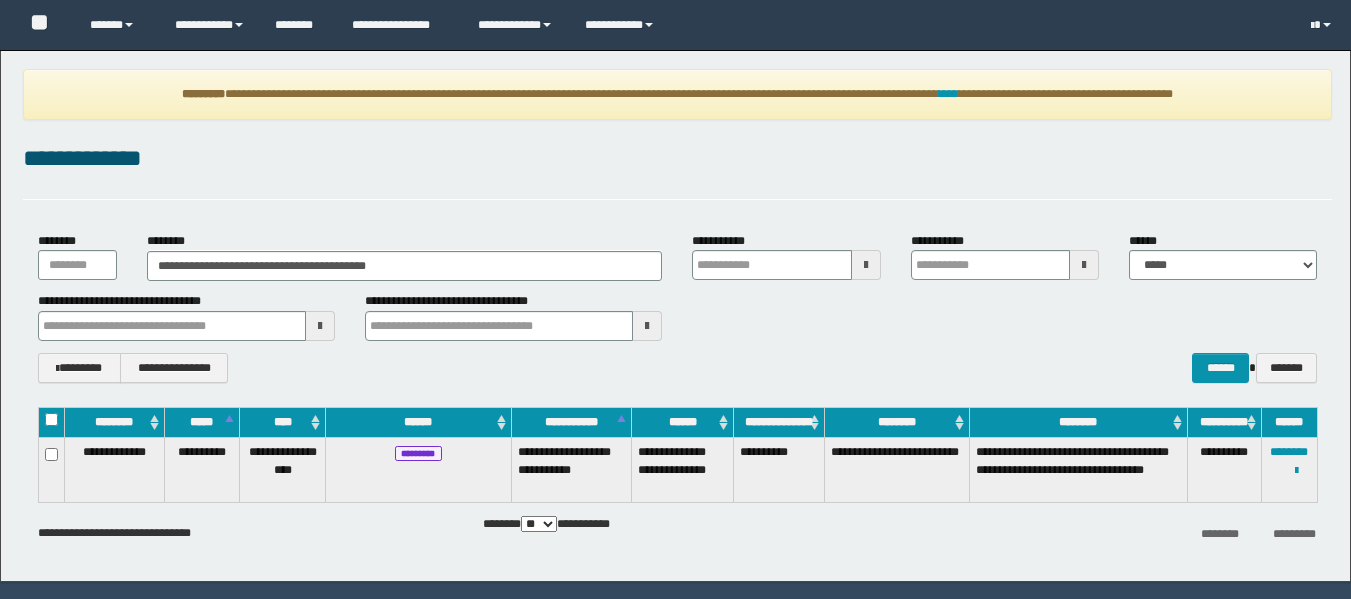 scroll, scrollTop: 0, scrollLeft: 0, axis: both 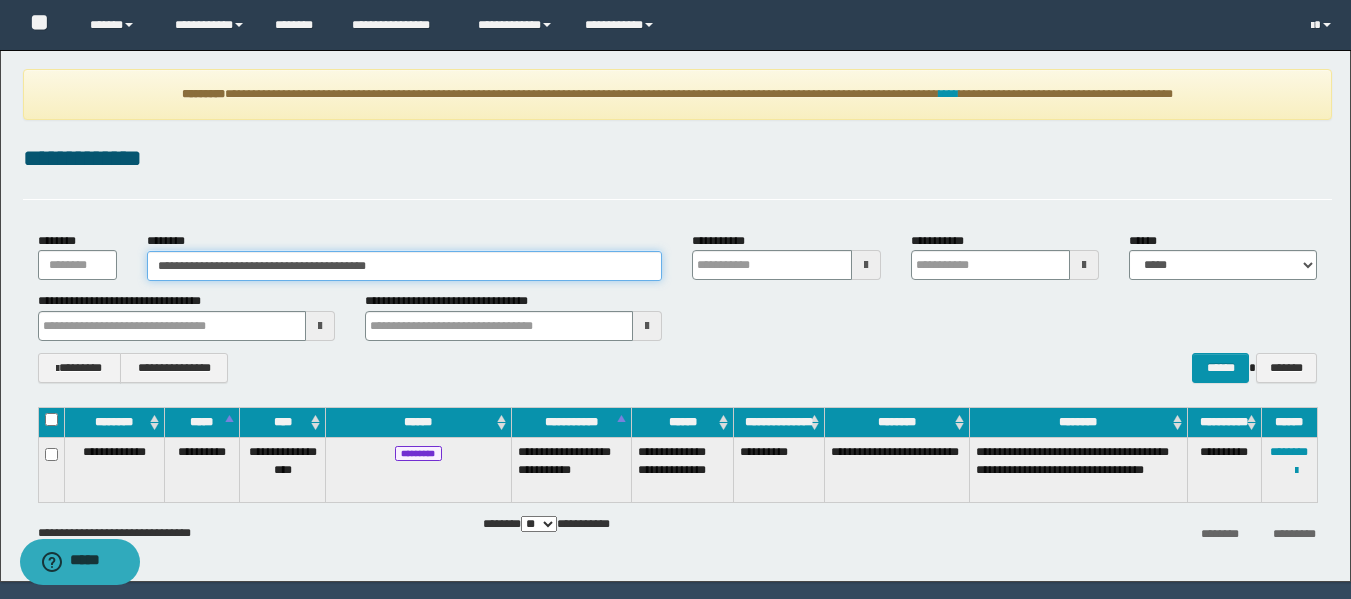 click on "**********" at bounding box center (405, 266) 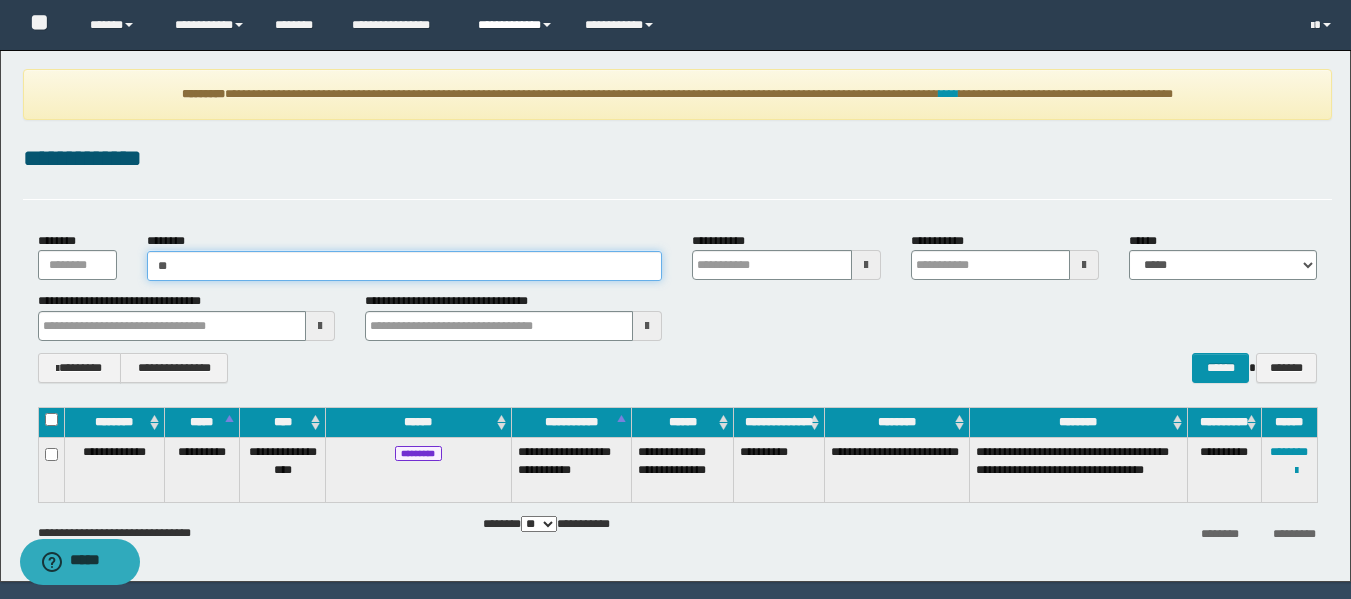 type on "*" 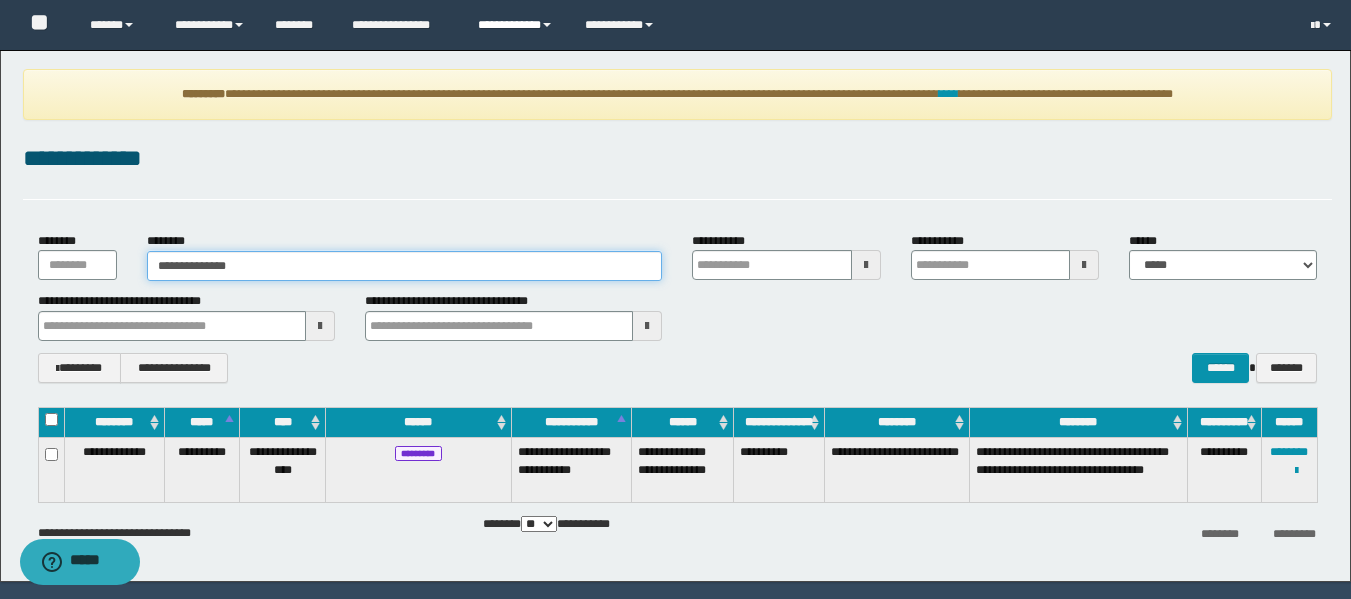 type on "**********" 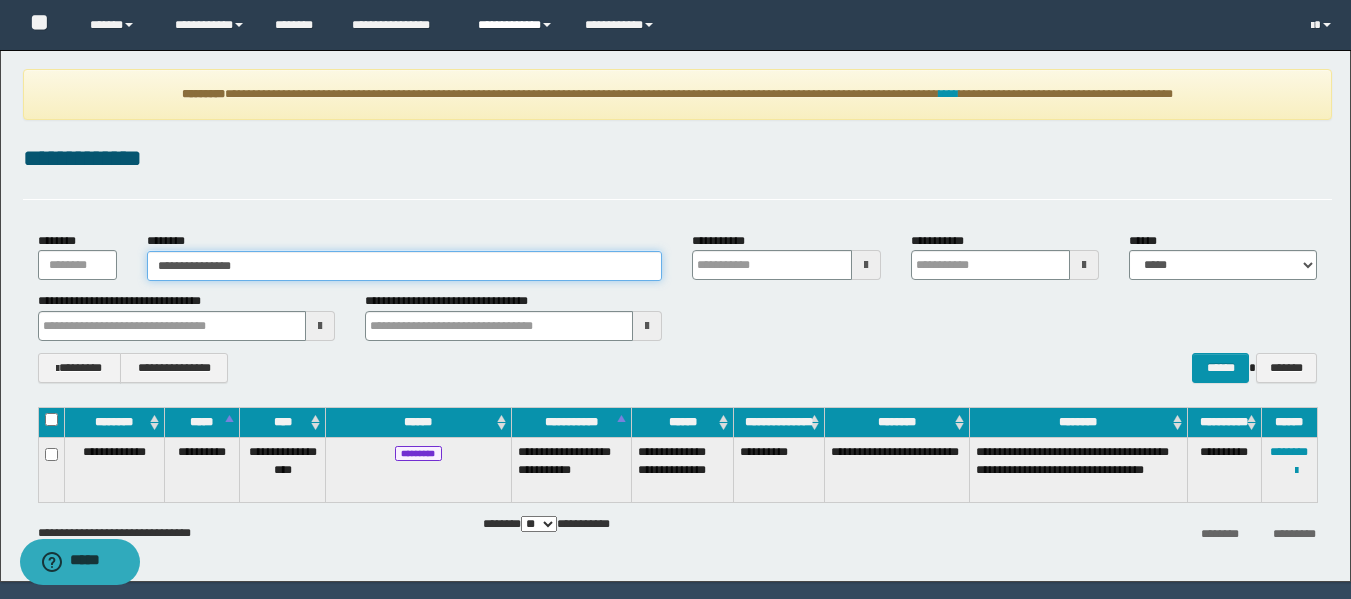 type on "**********" 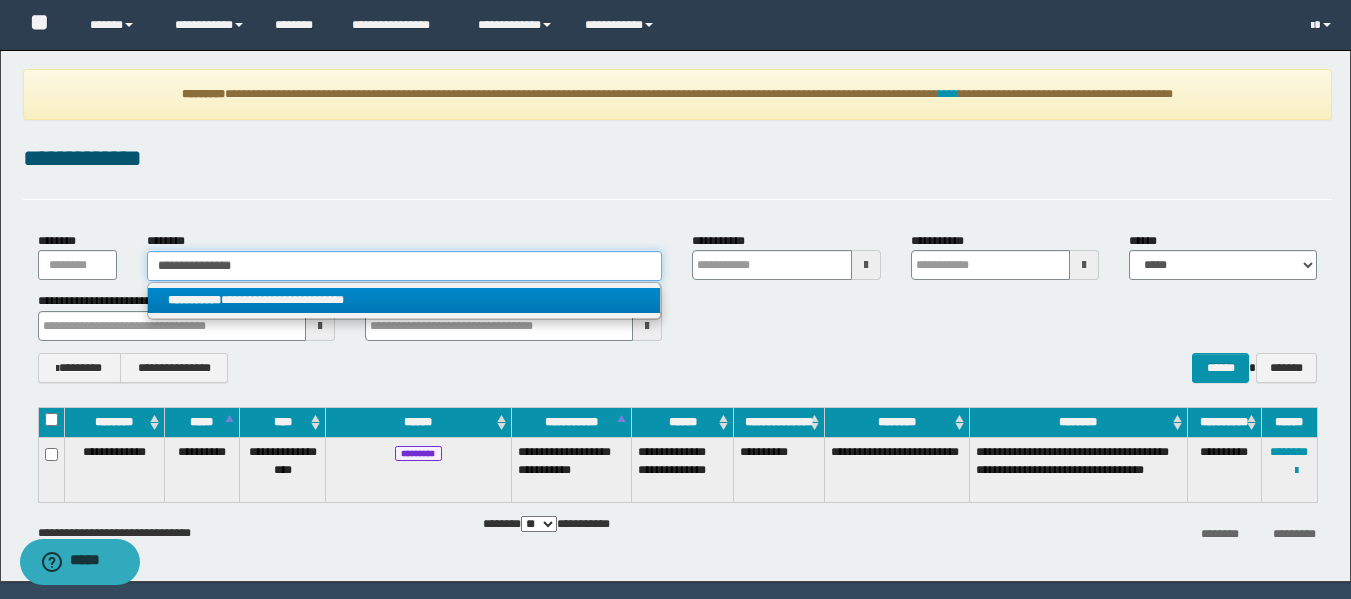 type on "**********" 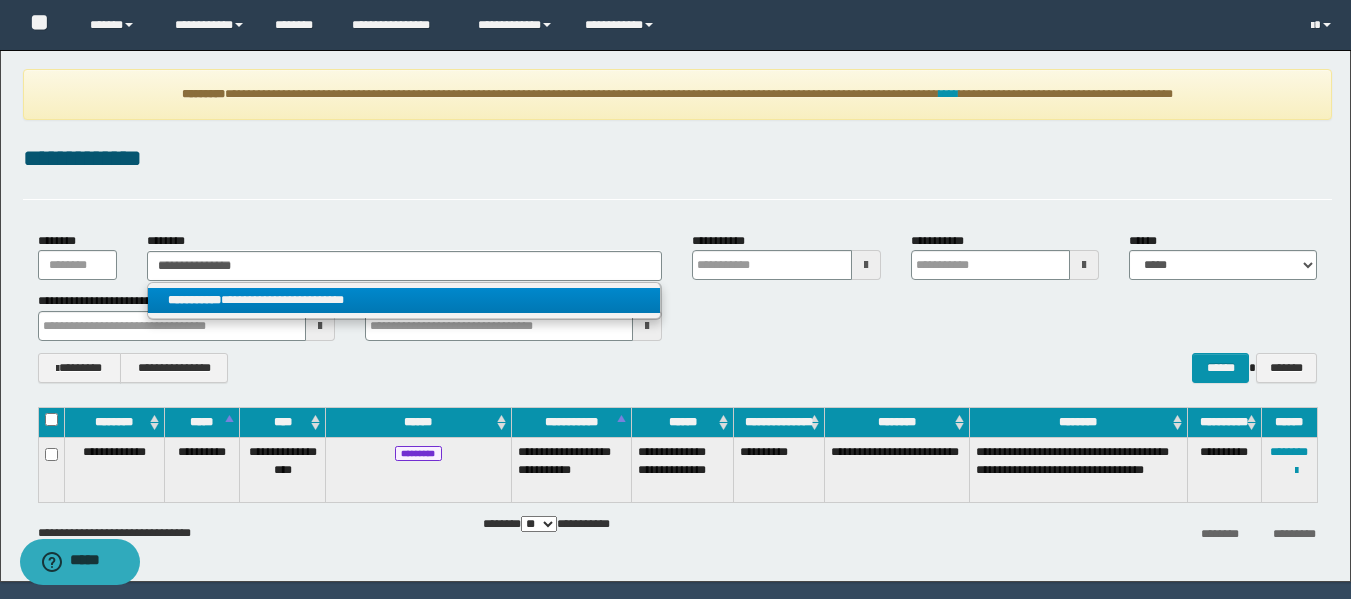 click on "**********" at bounding box center [404, 300] 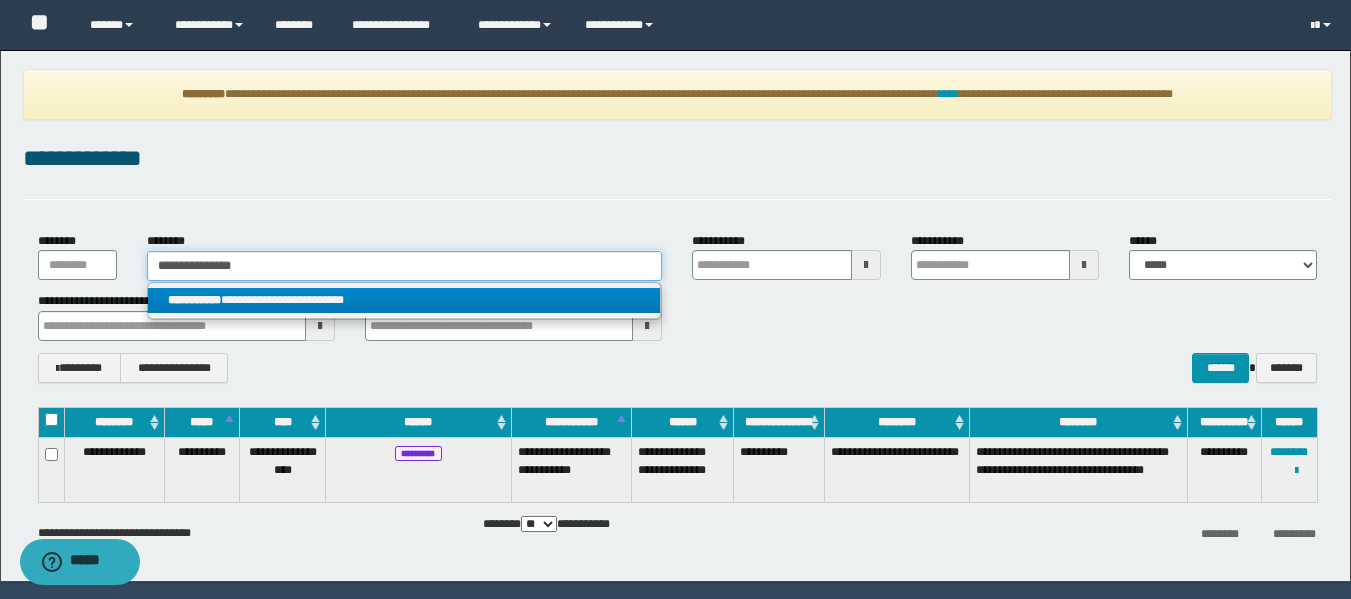 type 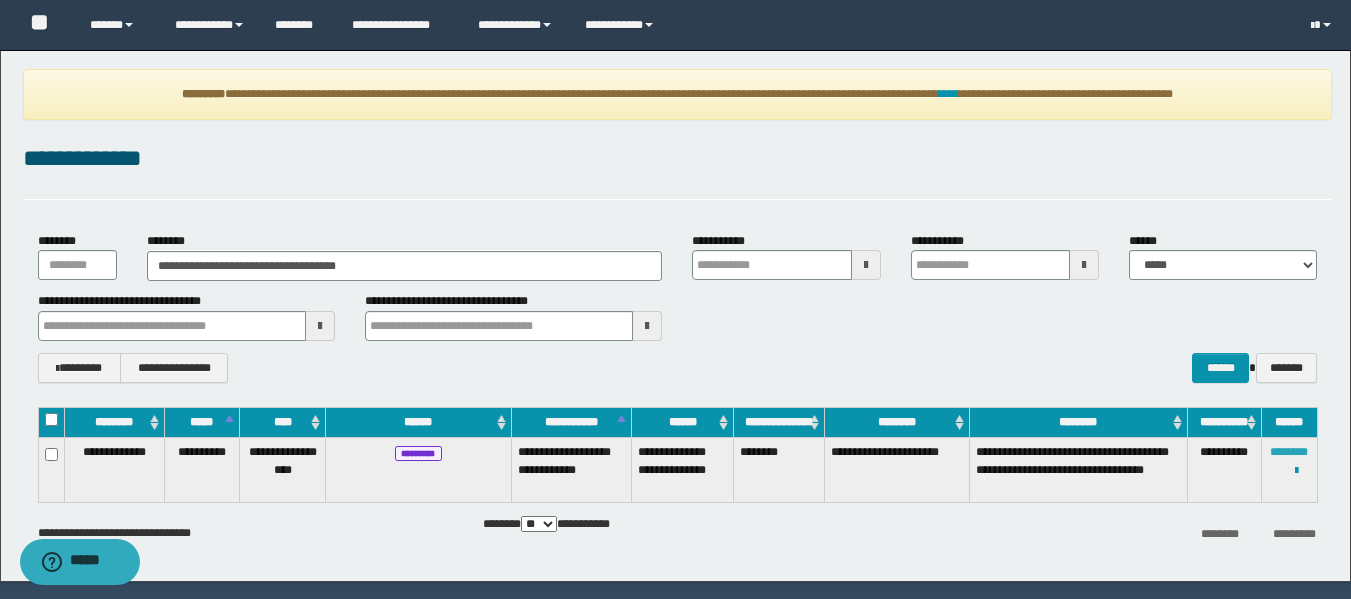 click on "********" at bounding box center [1289, 452] 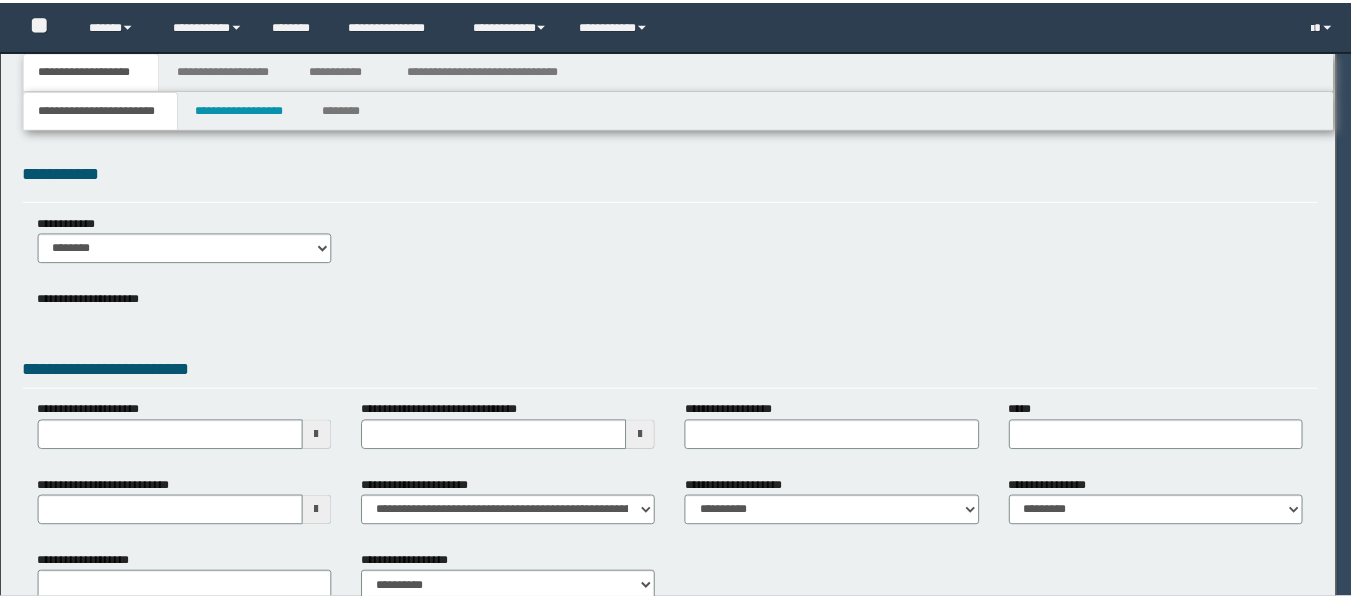 scroll, scrollTop: 0, scrollLeft: 0, axis: both 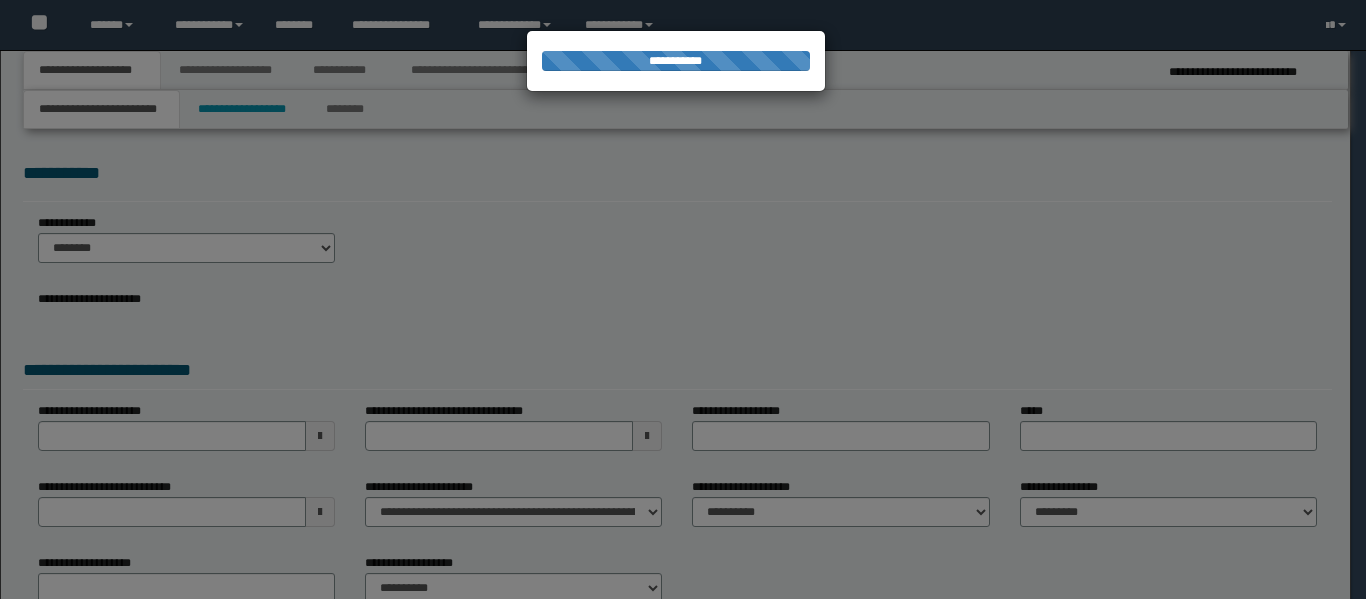 type on "**********" 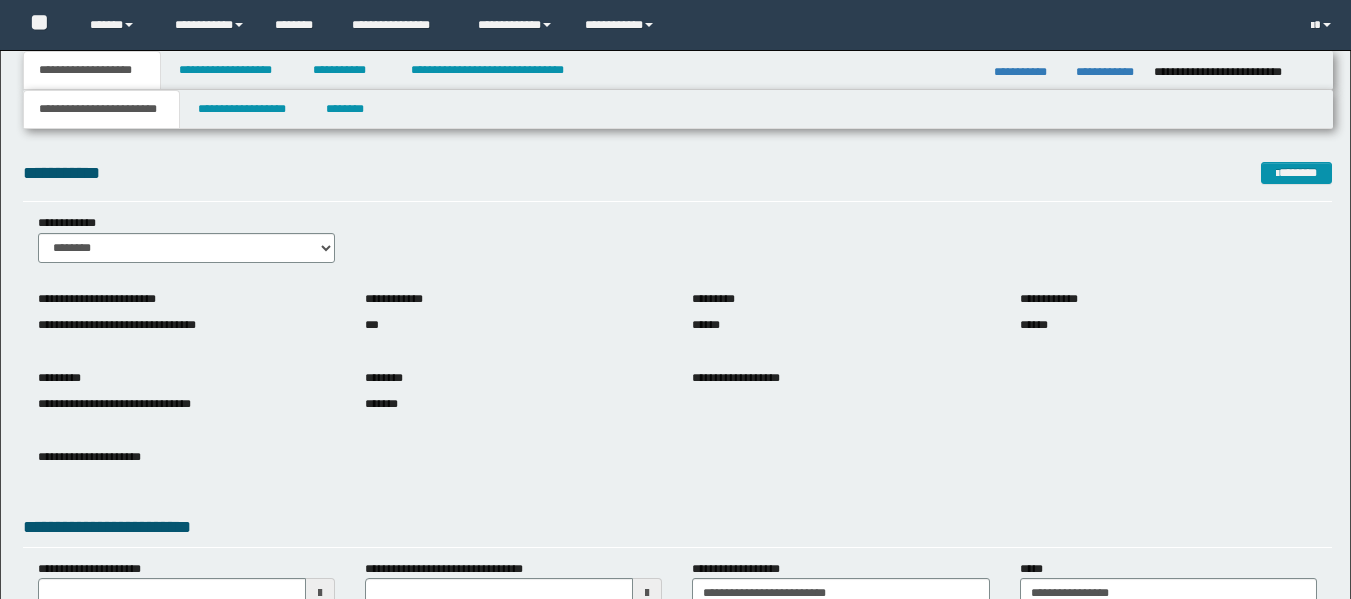 scroll, scrollTop: 0, scrollLeft: 0, axis: both 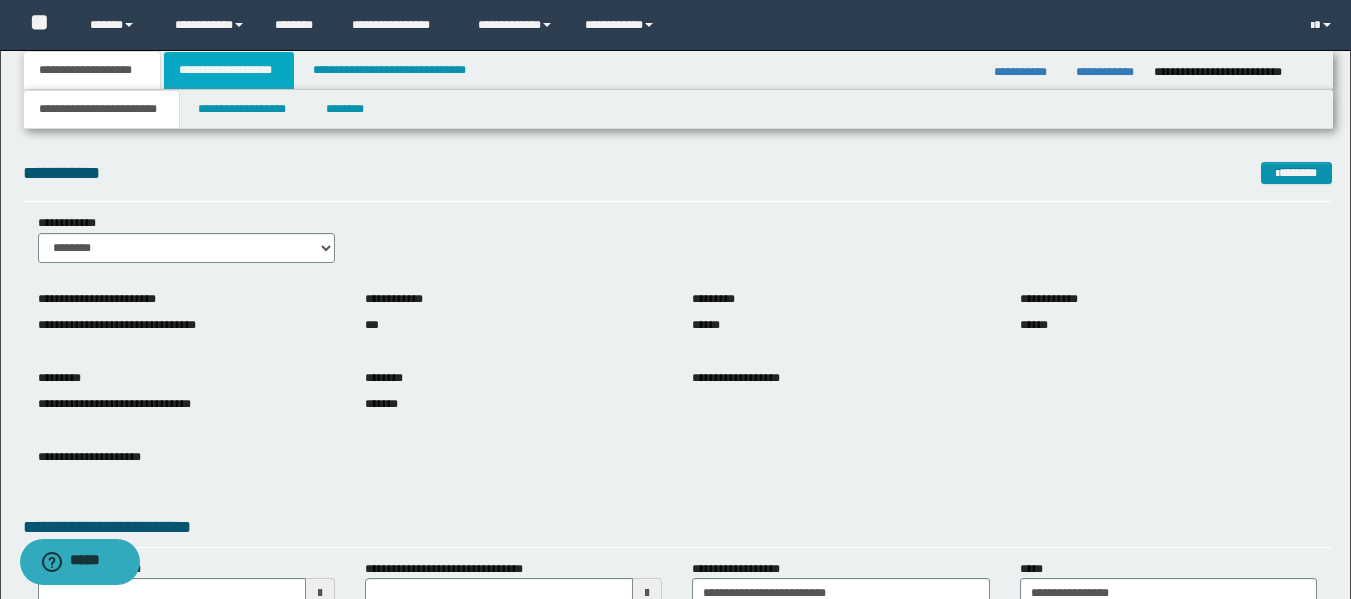 click on "**********" at bounding box center [229, 70] 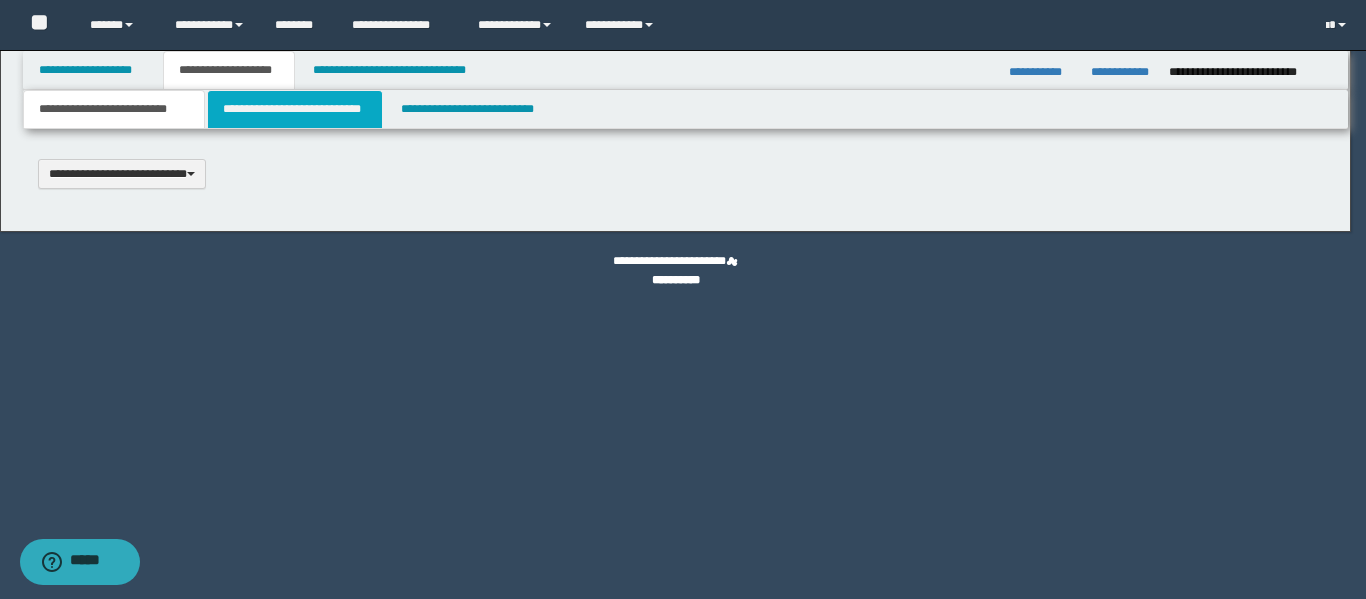 type 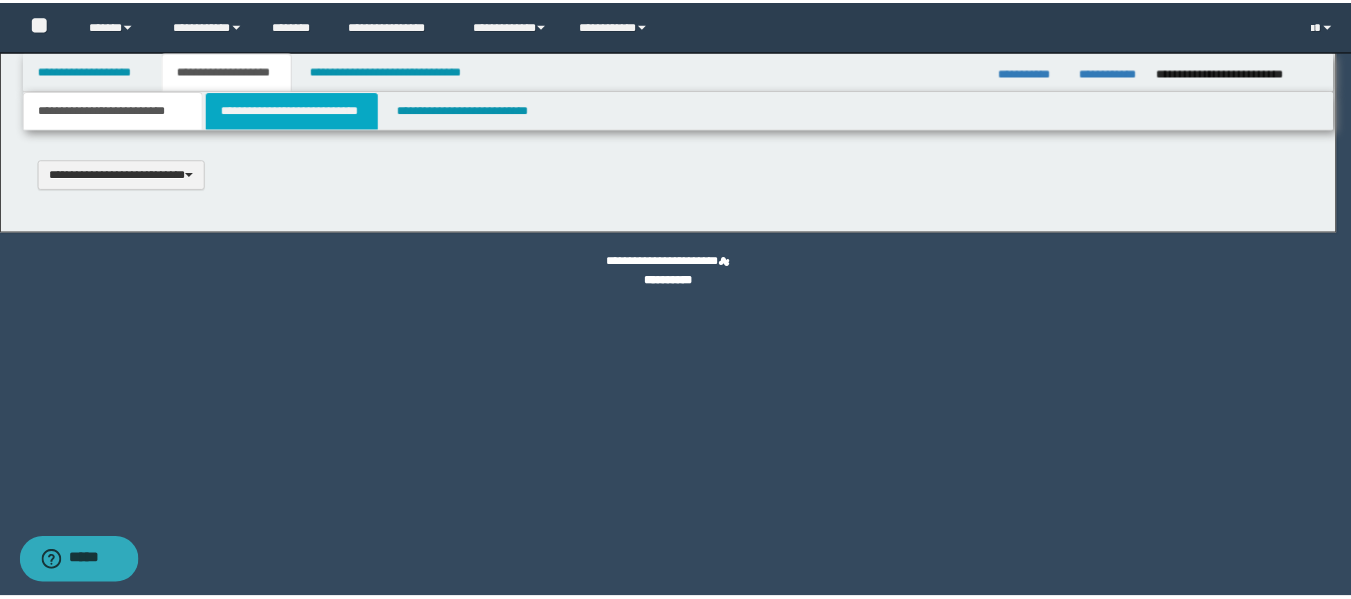 scroll, scrollTop: 0, scrollLeft: 0, axis: both 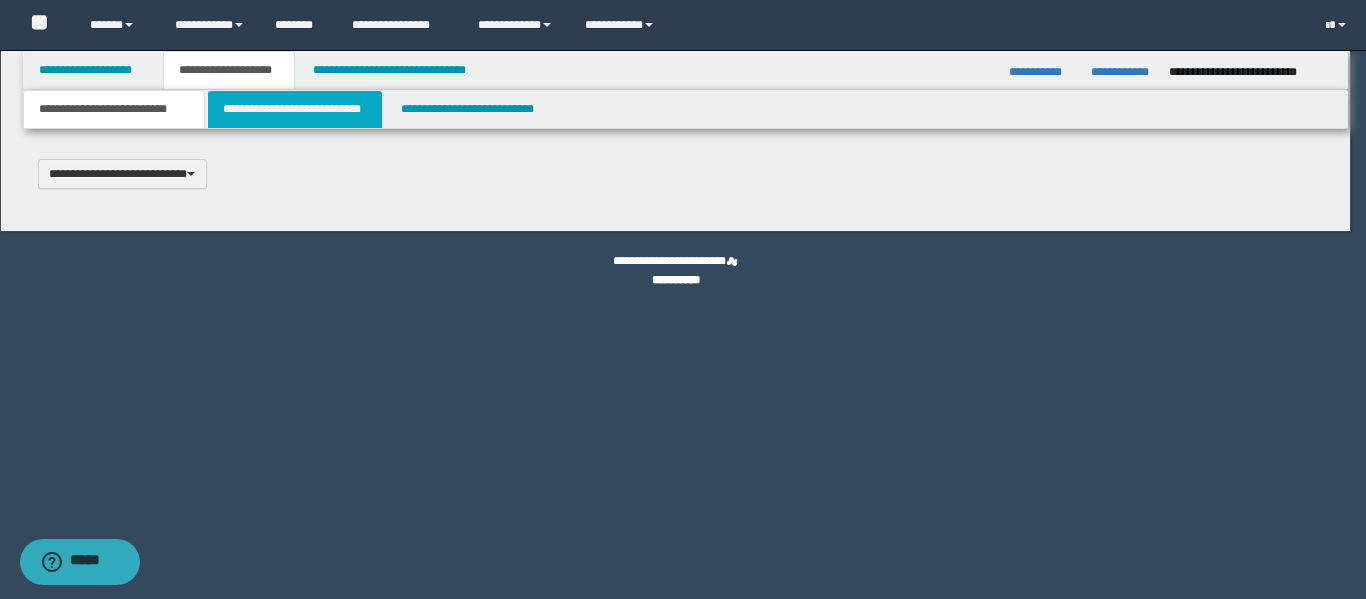 type on "**********" 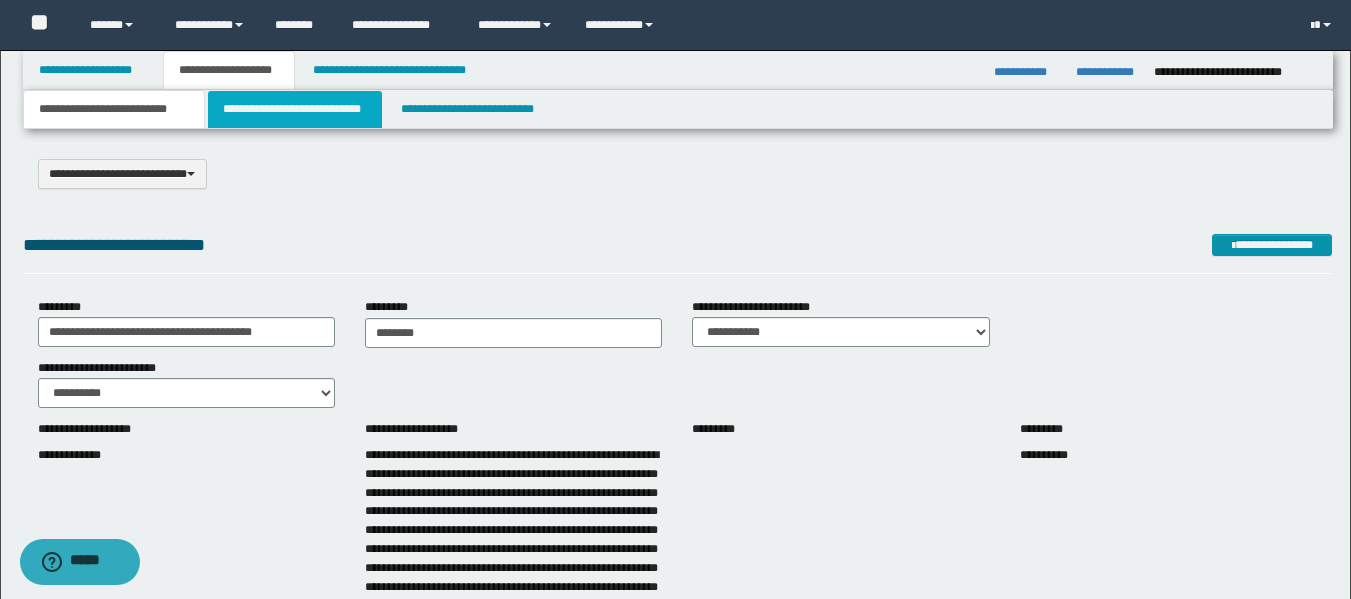click on "**********" at bounding box center [295, 109] 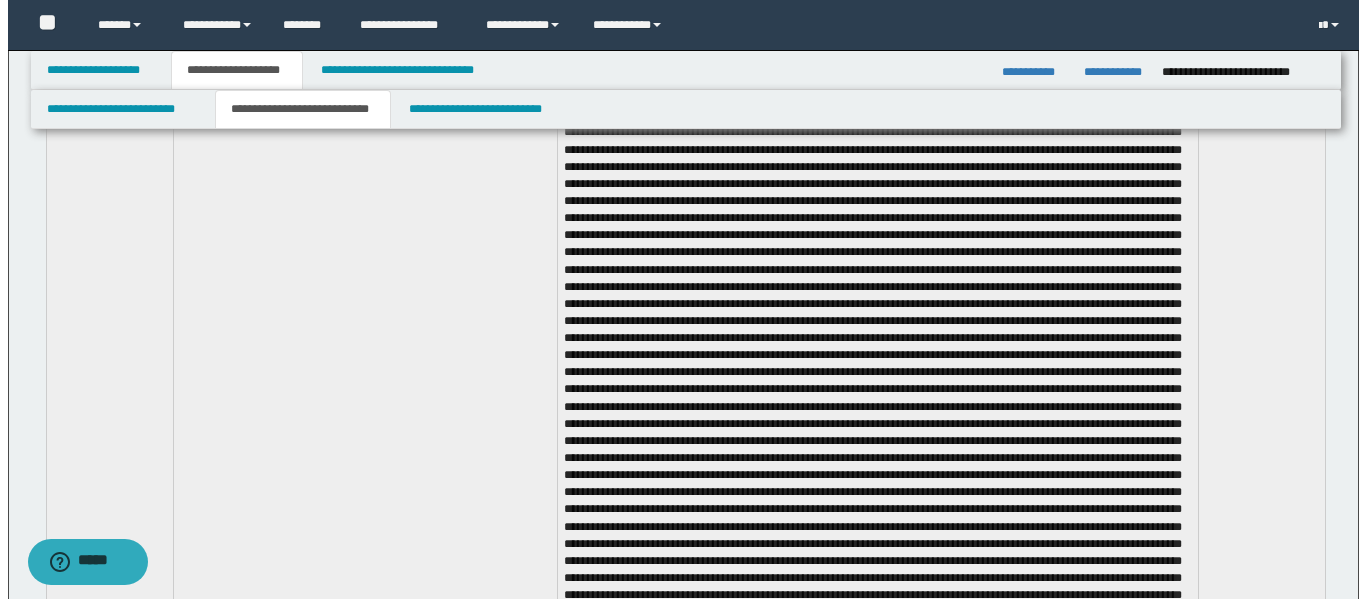 scroll, scrollTop: 2000, scrollLeft: 0, axis: vertical 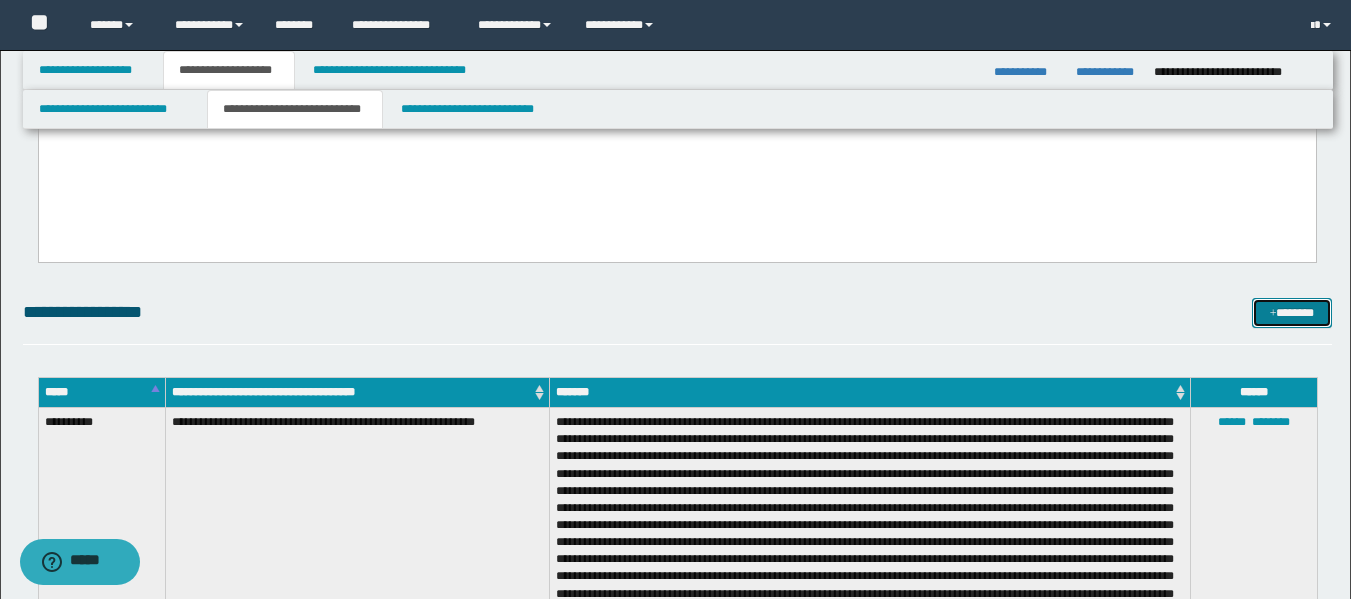 click on "*******" at bounding box center [1292, 313] 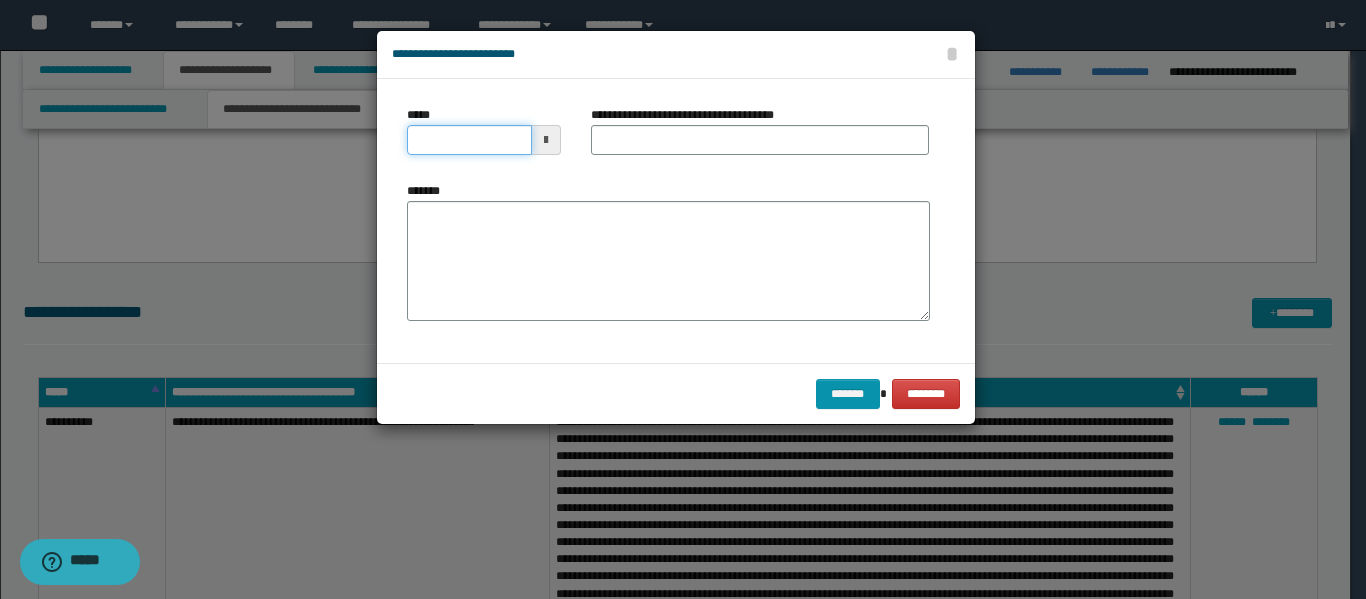 click on "*****" at bounding box center (469, 140) 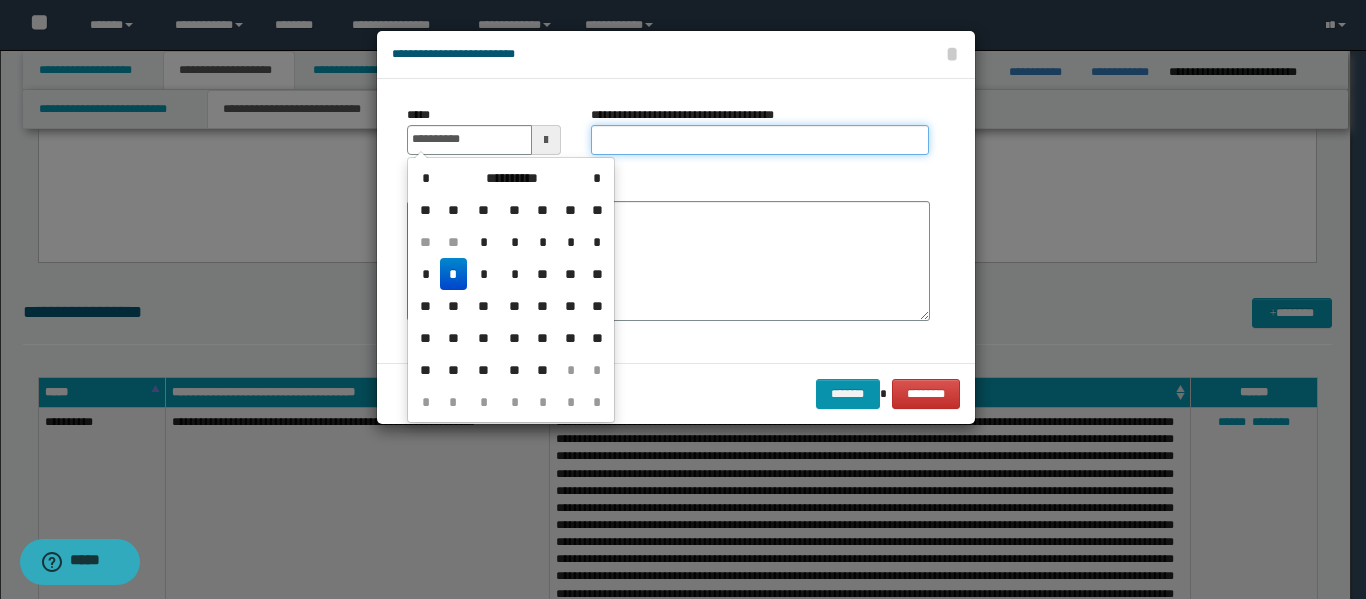 type on "**********" 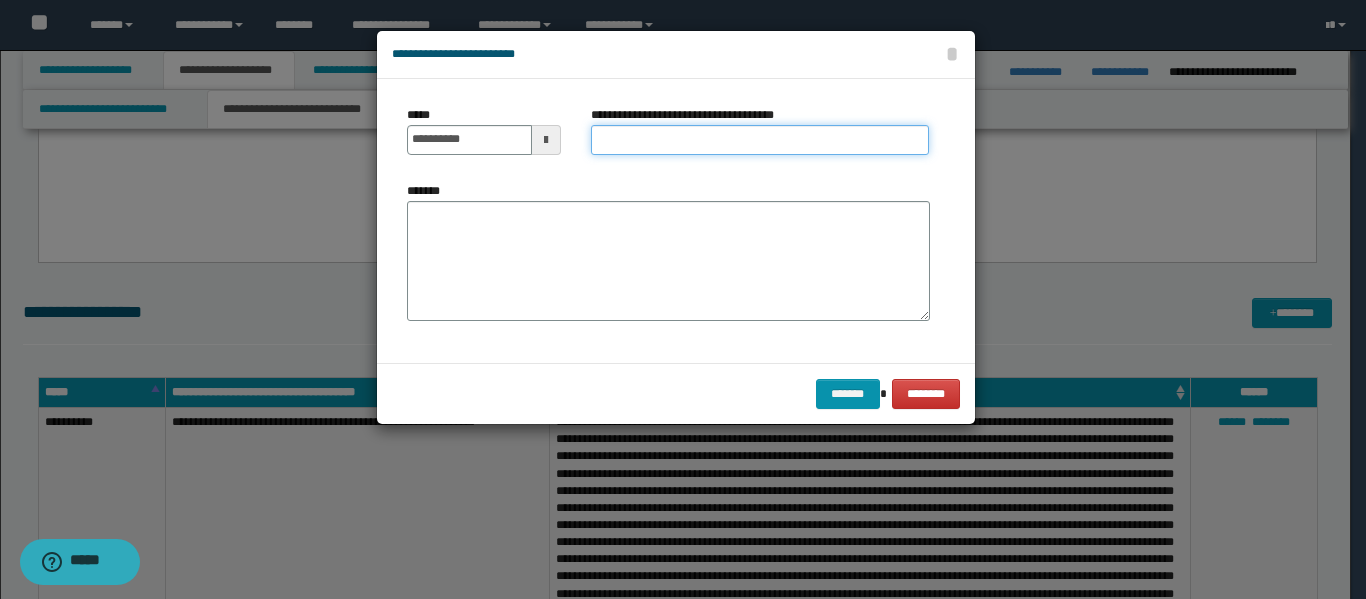 click on "**********" at bounding box center [760, 140] 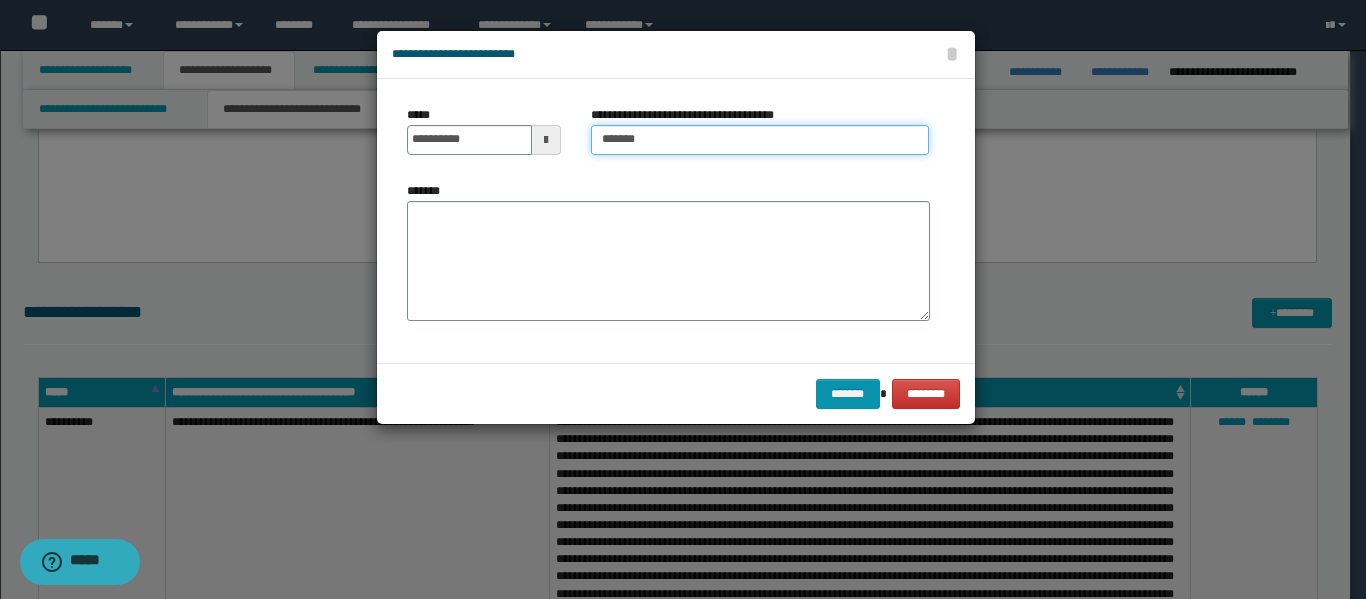 click on "*******" at bounding box center [760, 140] 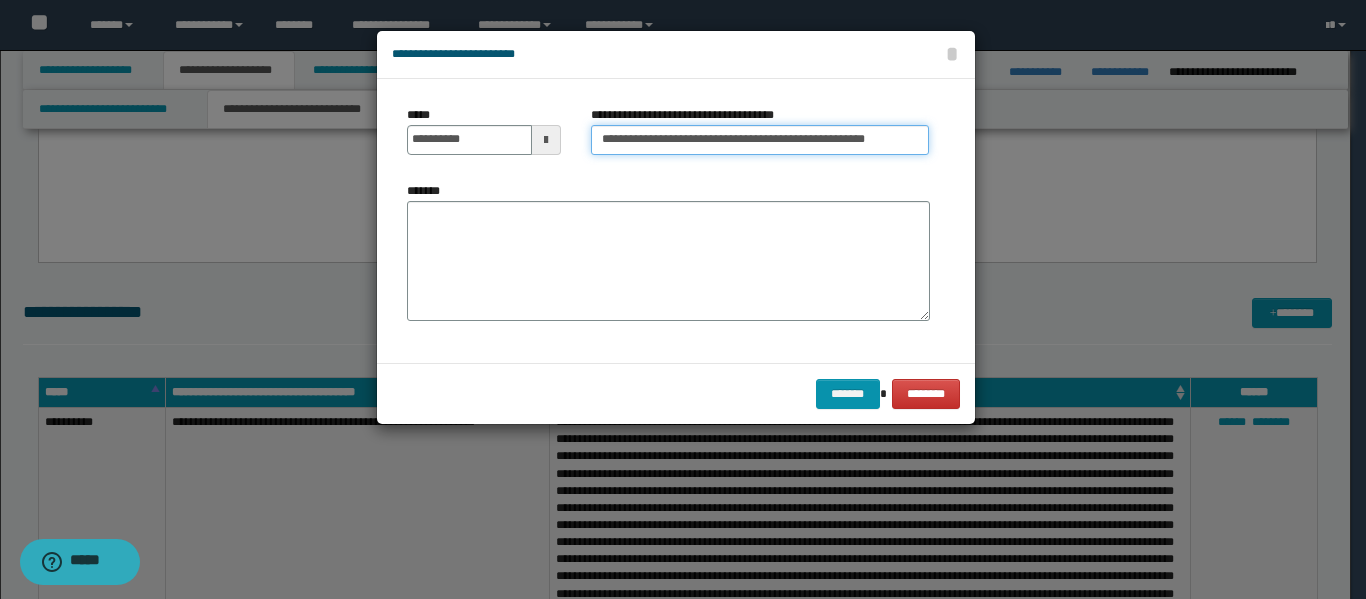 type on "**********" 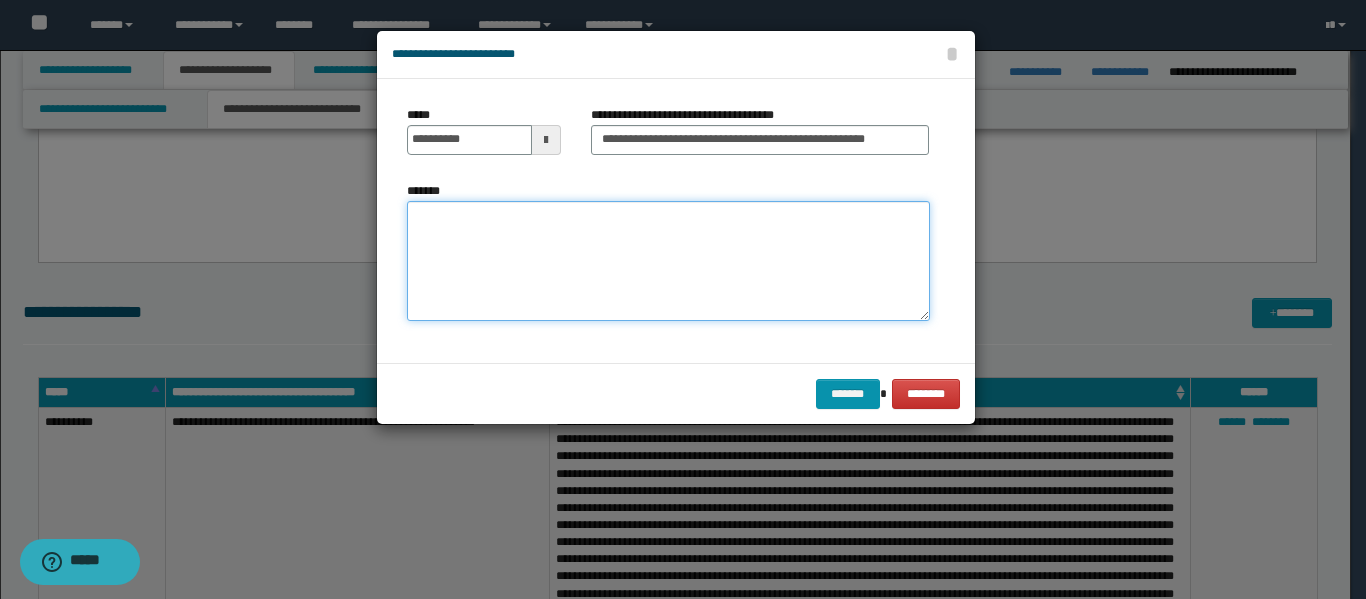 click on "*******" at bounding box center (668, 261) 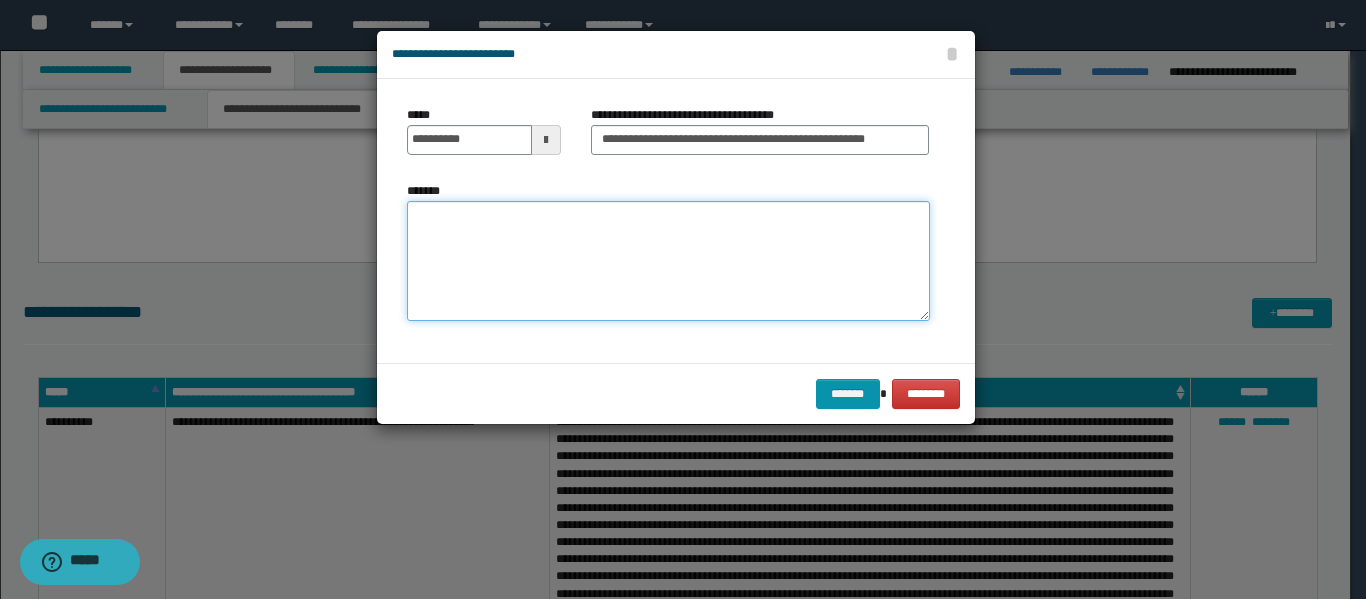 drag, startPoint x: 433, startPoint y: 210, endPoint x: 480, endPoint y: 212, distance: 47.042534 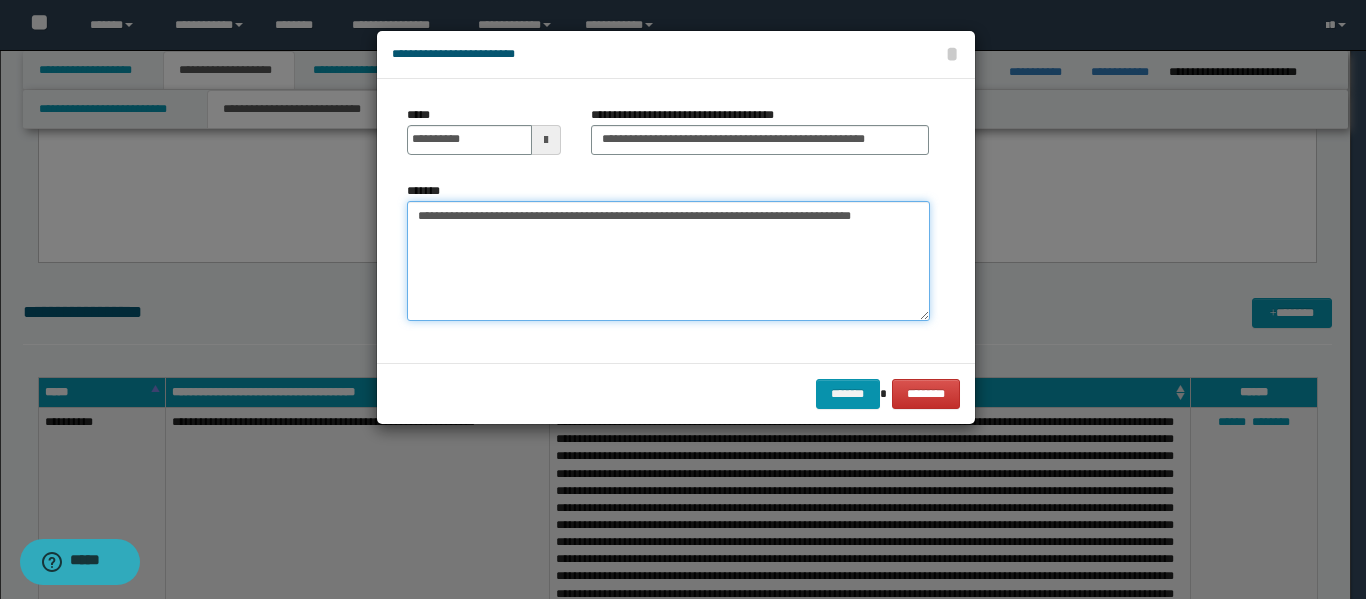 click on "**********" at bounding box center [668, 261] 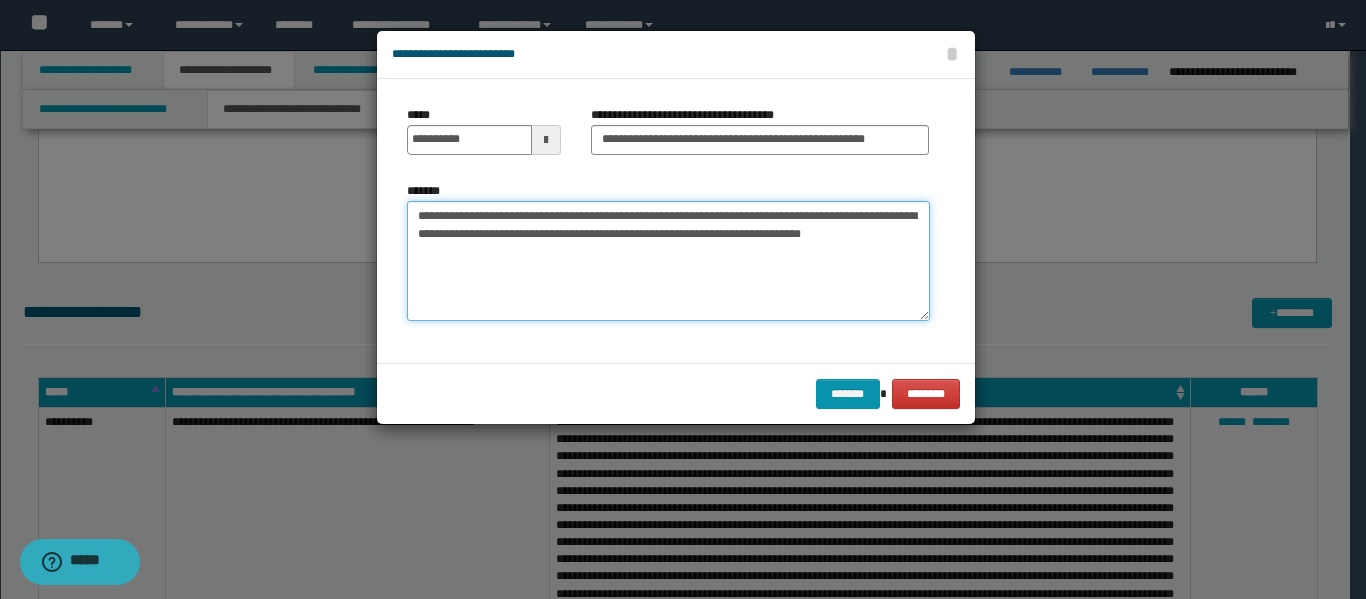 click on "**********" at bounding box center (668, 261) 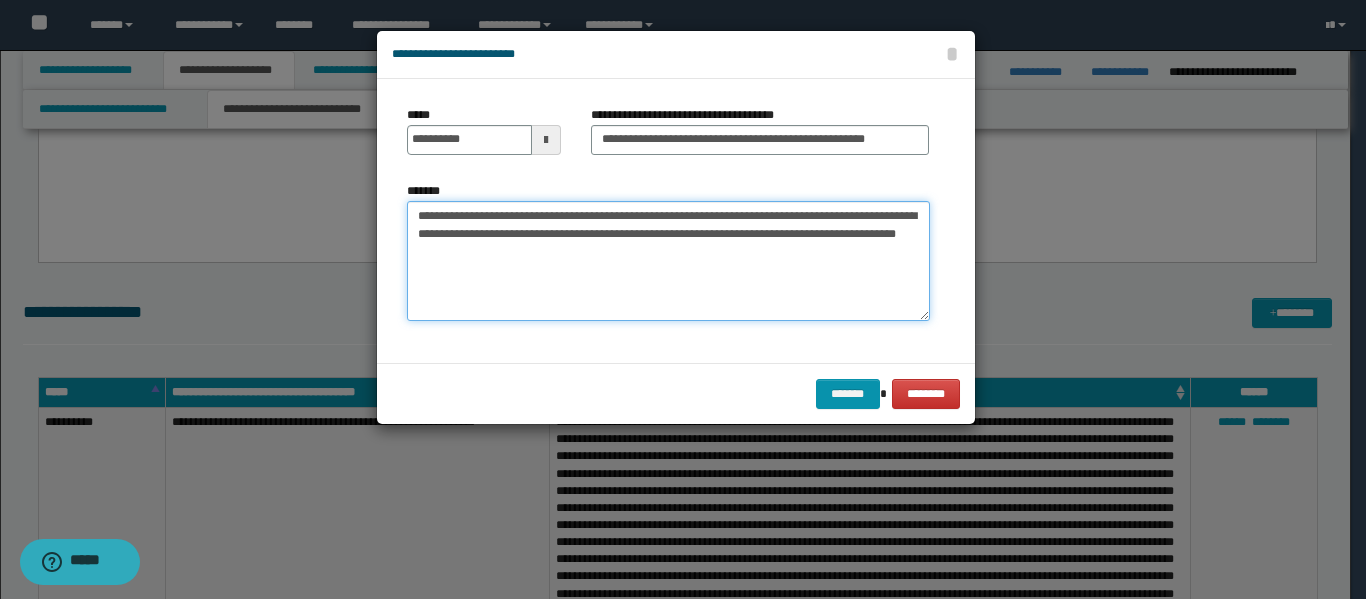 click on "**********" at bounding box center (668, 261) 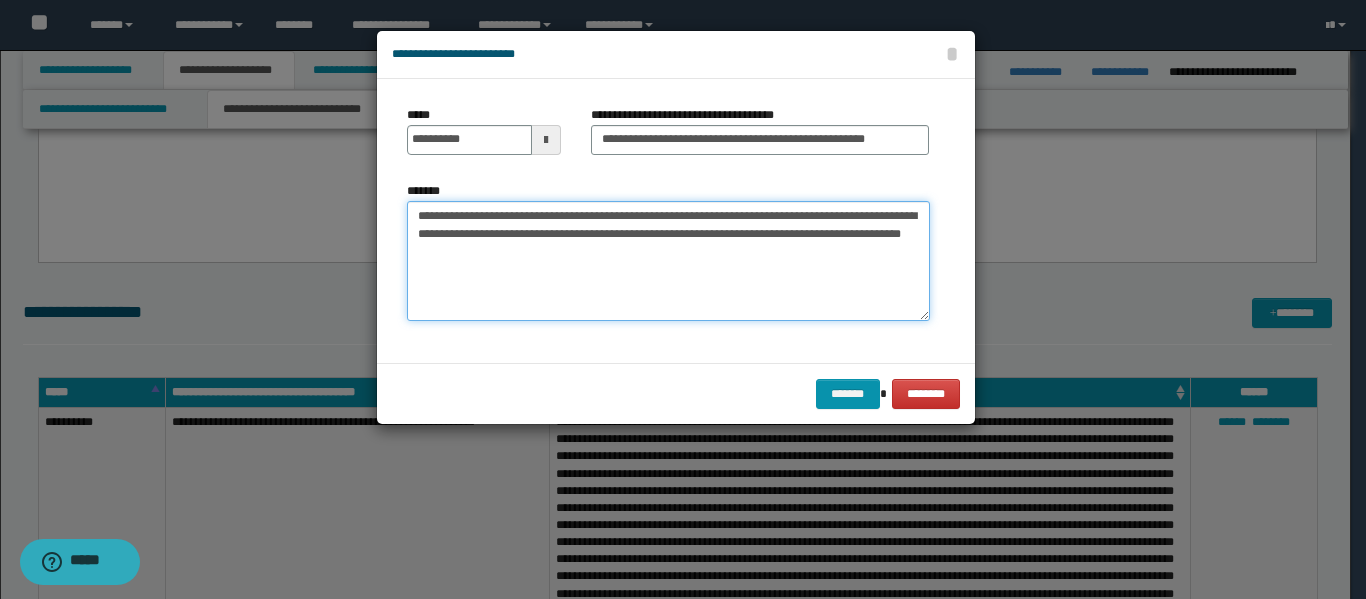 click on "**********" at bounding box center (668, 261) 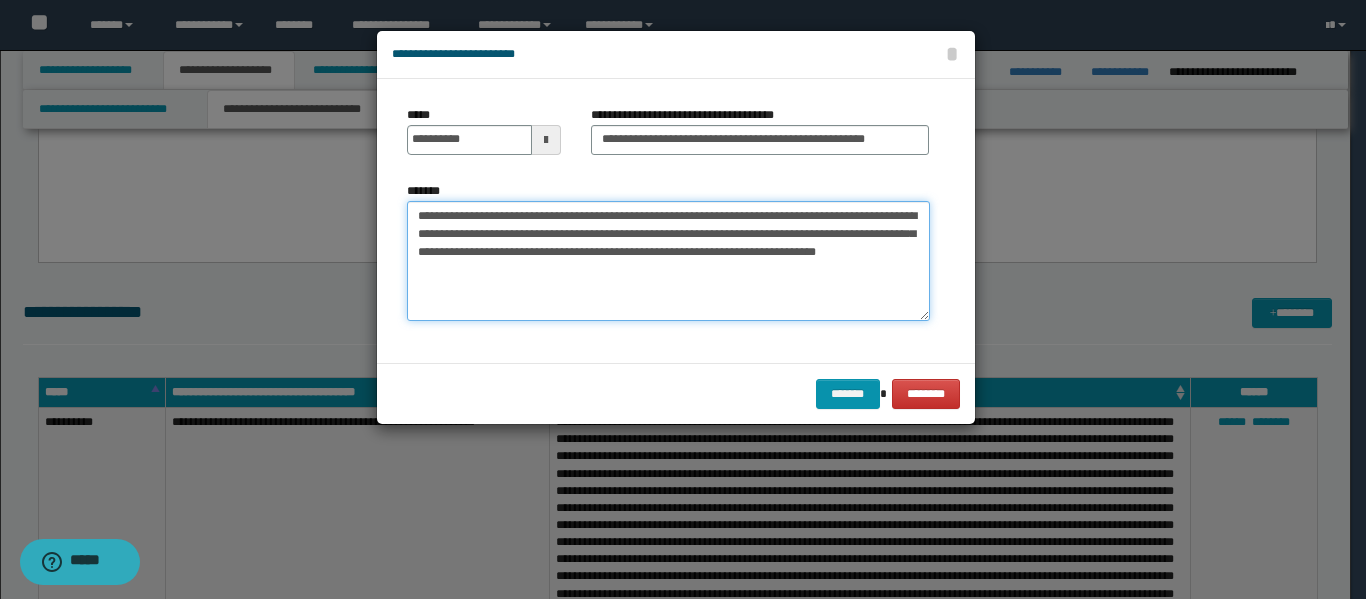 drag, startPoint x: 693, startPoint y: 253, endPoint x: 691, endPoint y: 263, distance: 10.198039 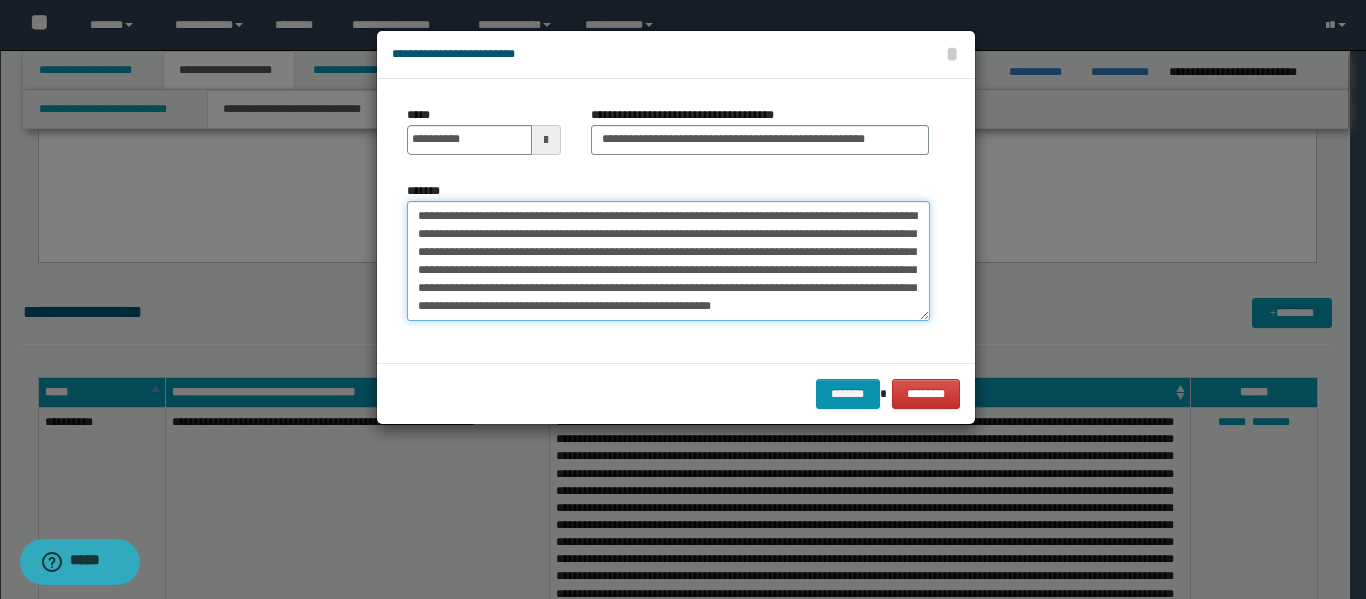 scroll, scrollTop: 12, scrollLeft: 0, axis: vertical 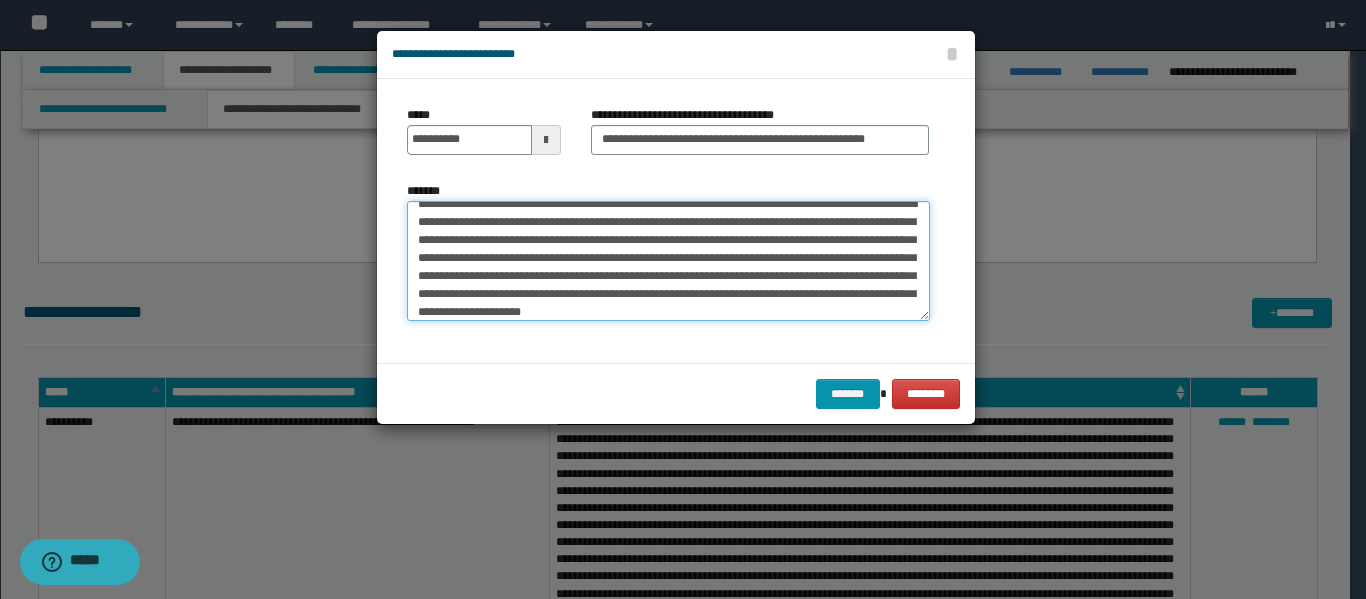 click on "**********" at bounding box center [668, 261] 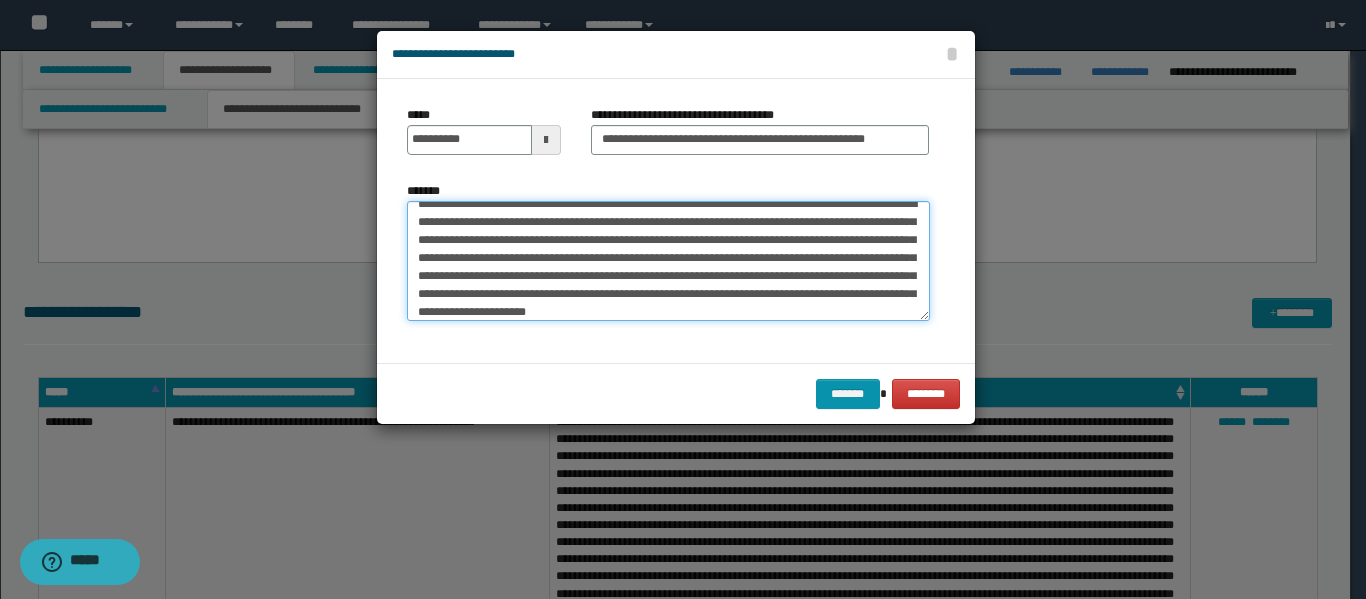 click on "**********" at bounding box center (668, 261) 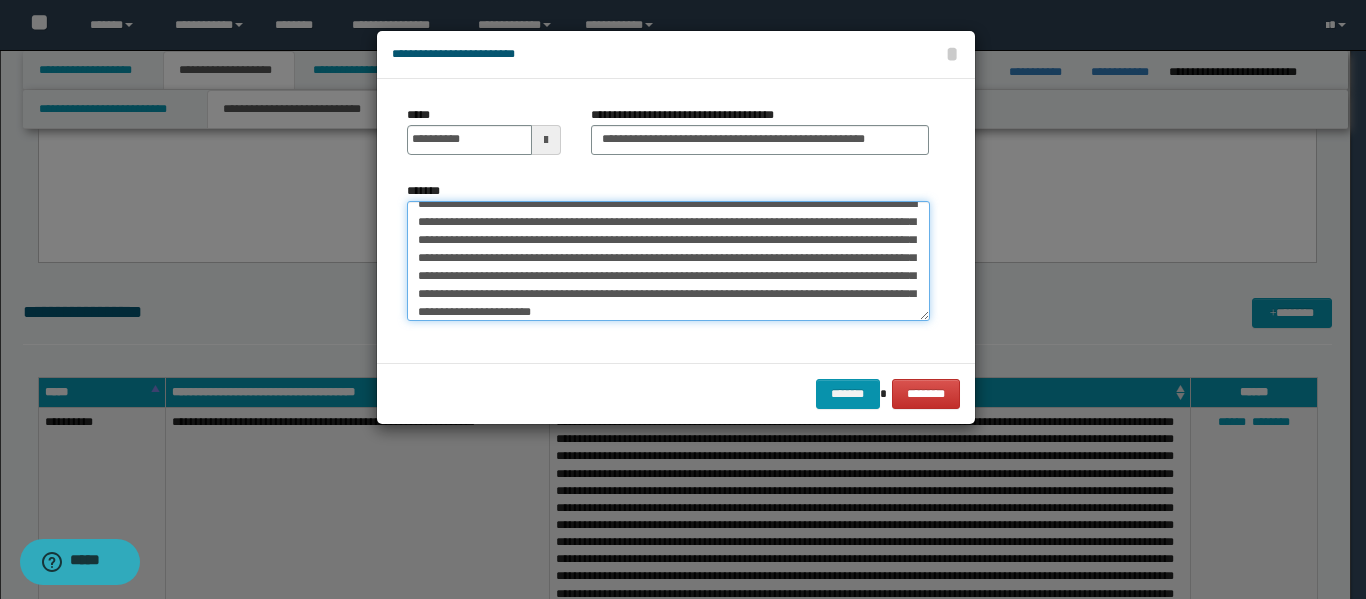 click on "**********" at bounding box center (668, 261) 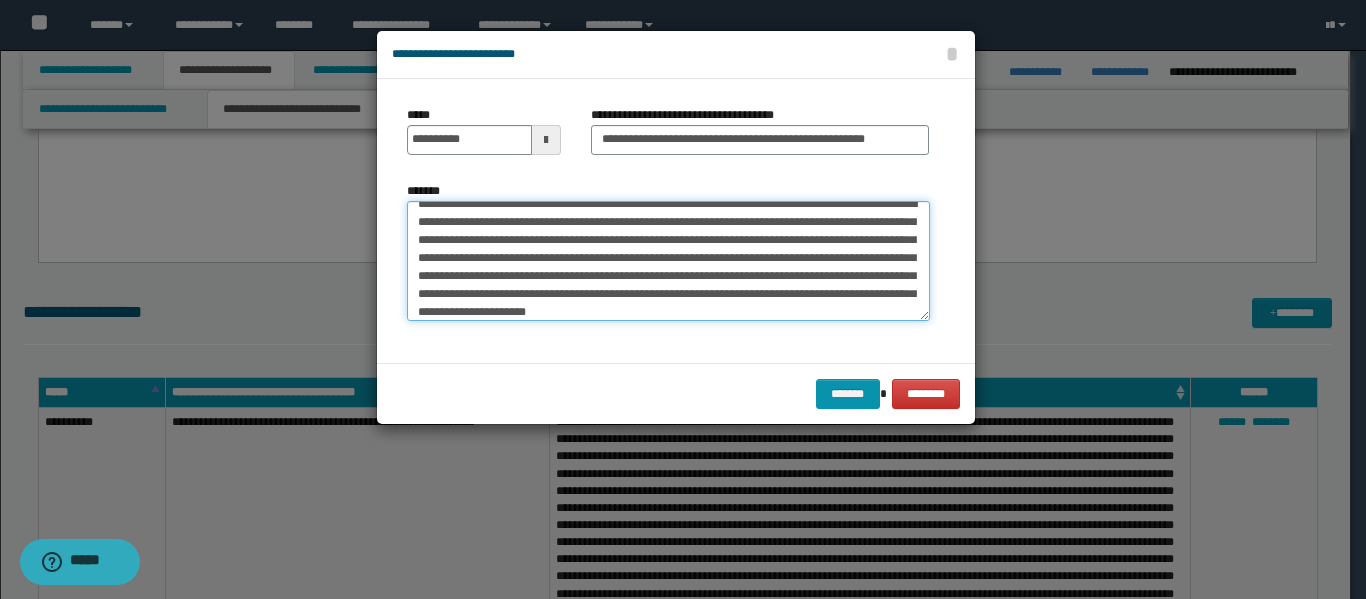 click on "**********" at bounding box center (668, 261) 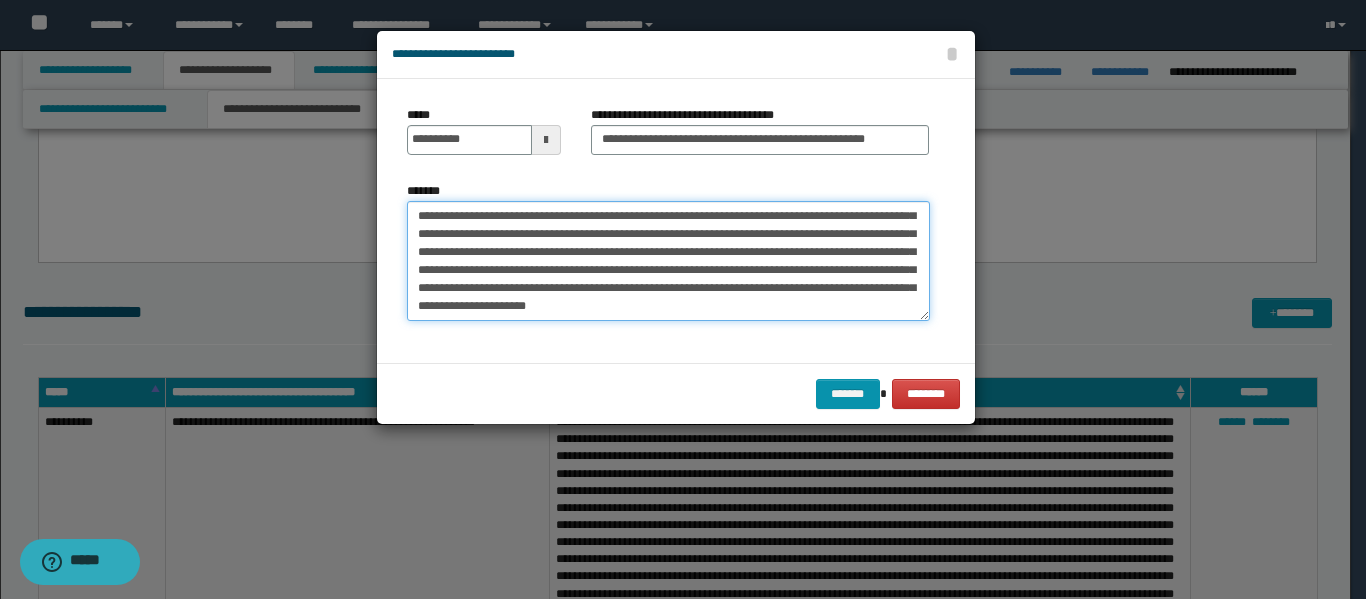 click on "**********" at bounding box center (668, 261) 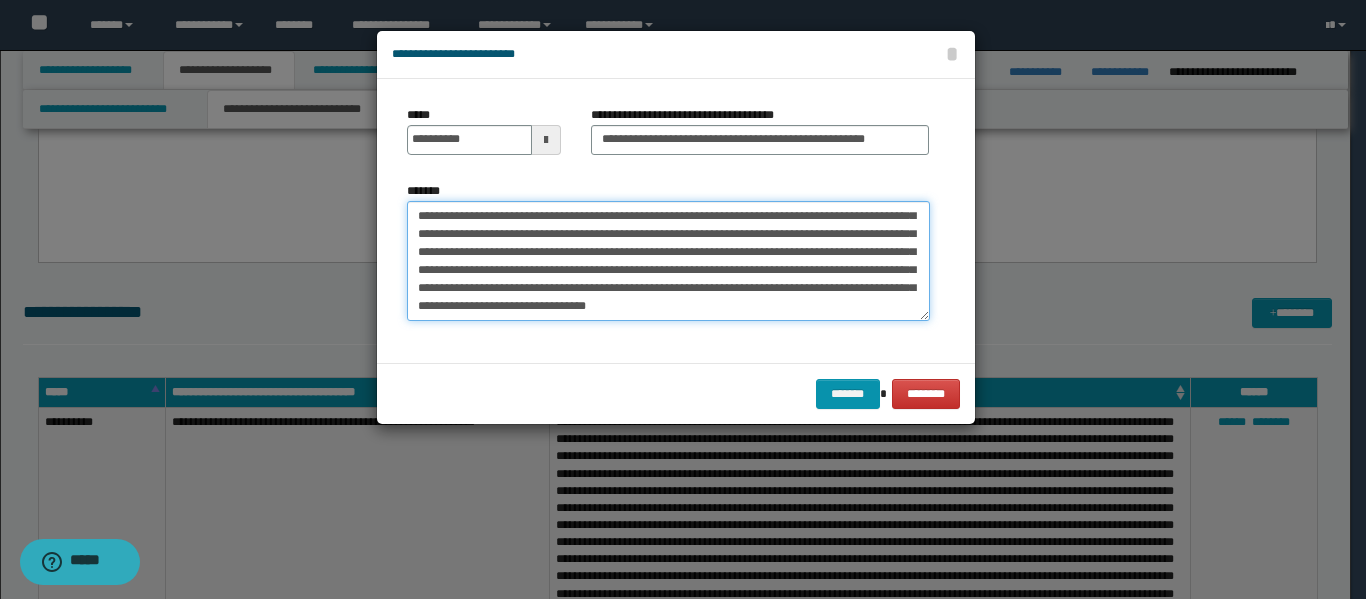 scroll, scrollTop: 156, scrollLeft: 0, axis: vertical 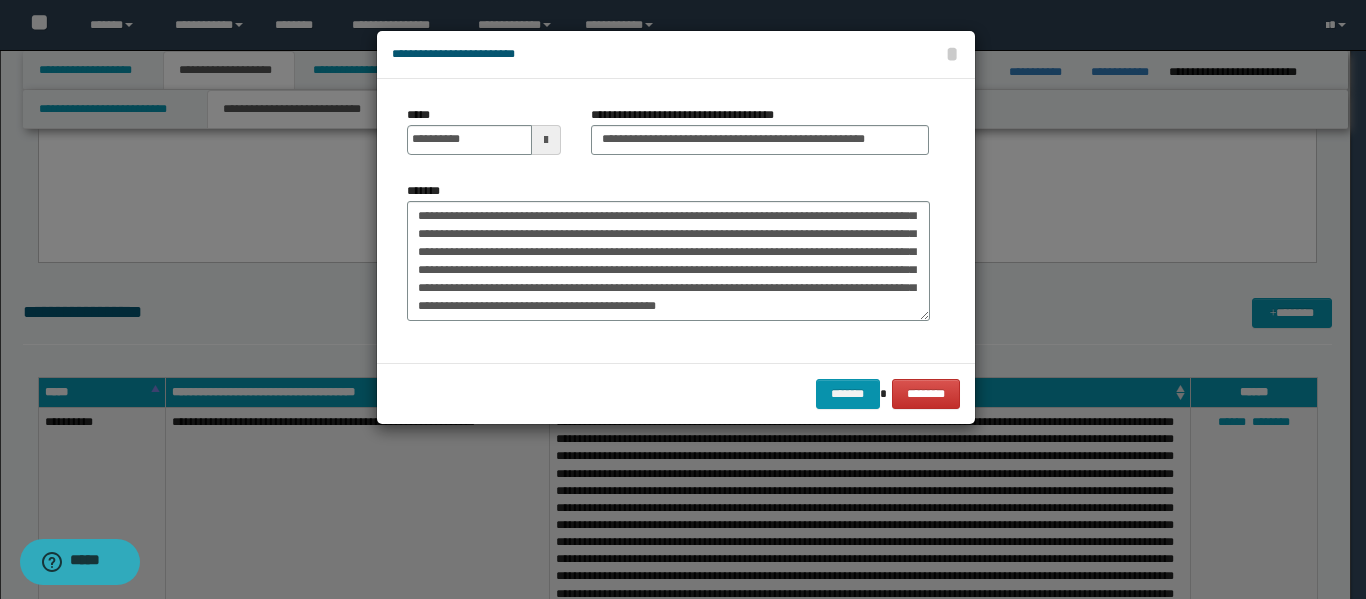 drag, startPoint x: 902, startPoint y: 358, endPoint x: 679, endPoint y: 413, distance: 229.68239 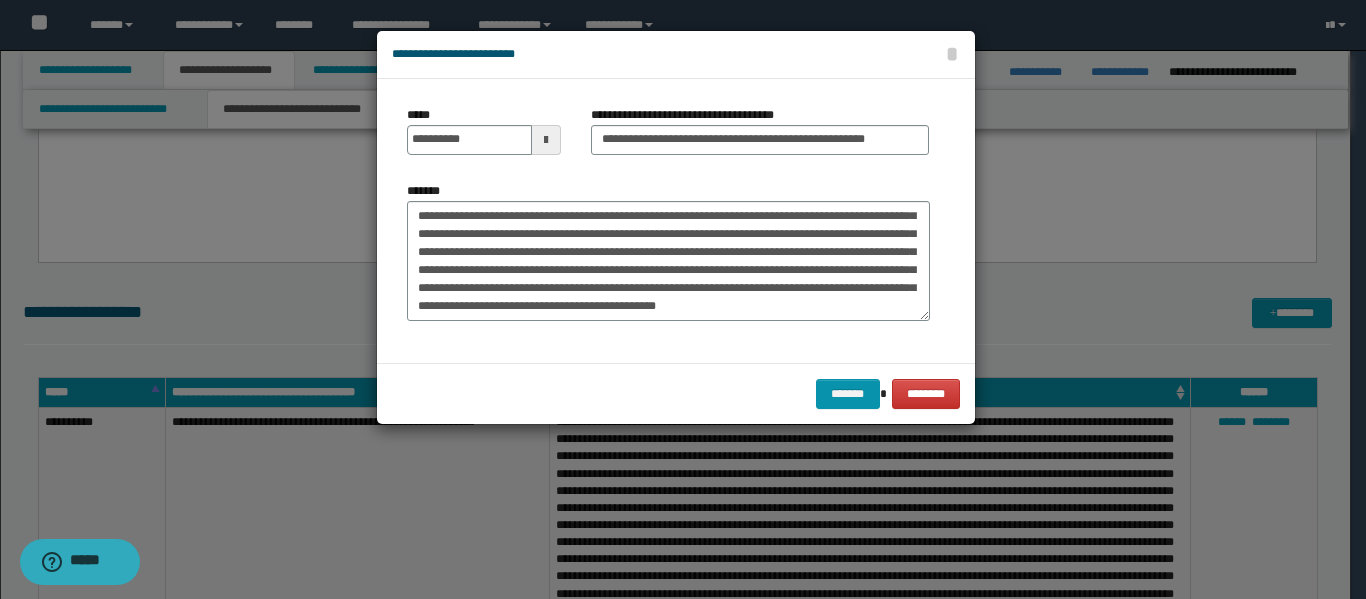 click on "*******" at bounding box center (668, 251) 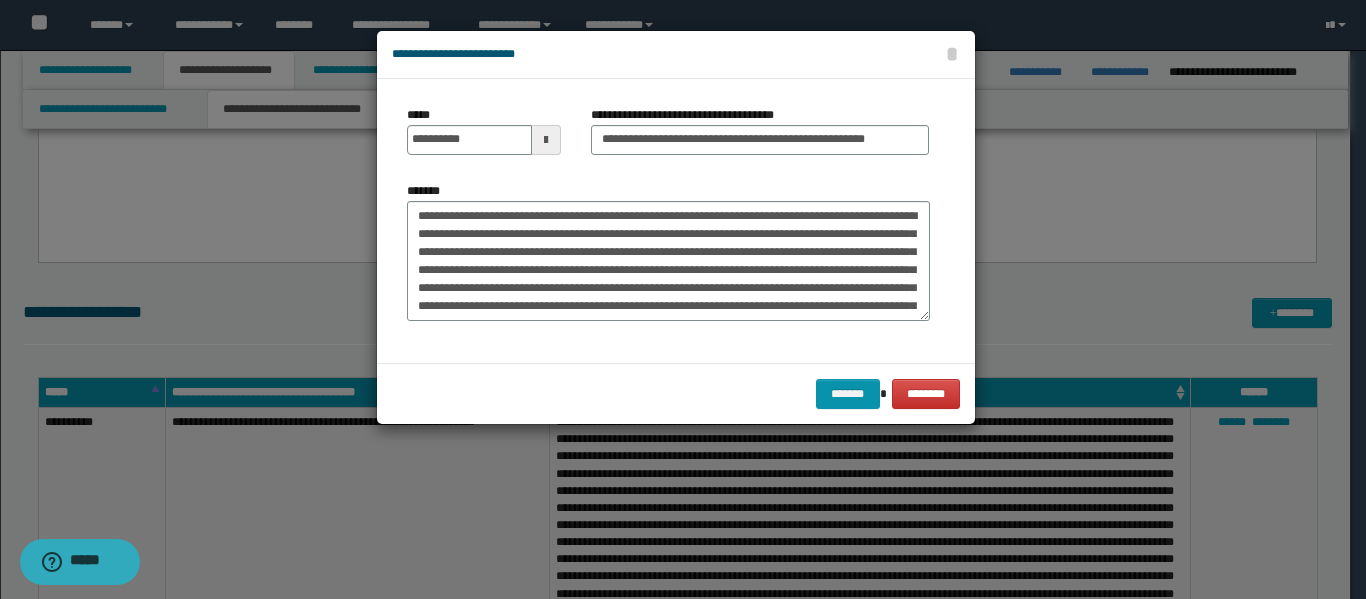 scroll, scrollTop: 100, scrollLeft: 0, axis: vertical 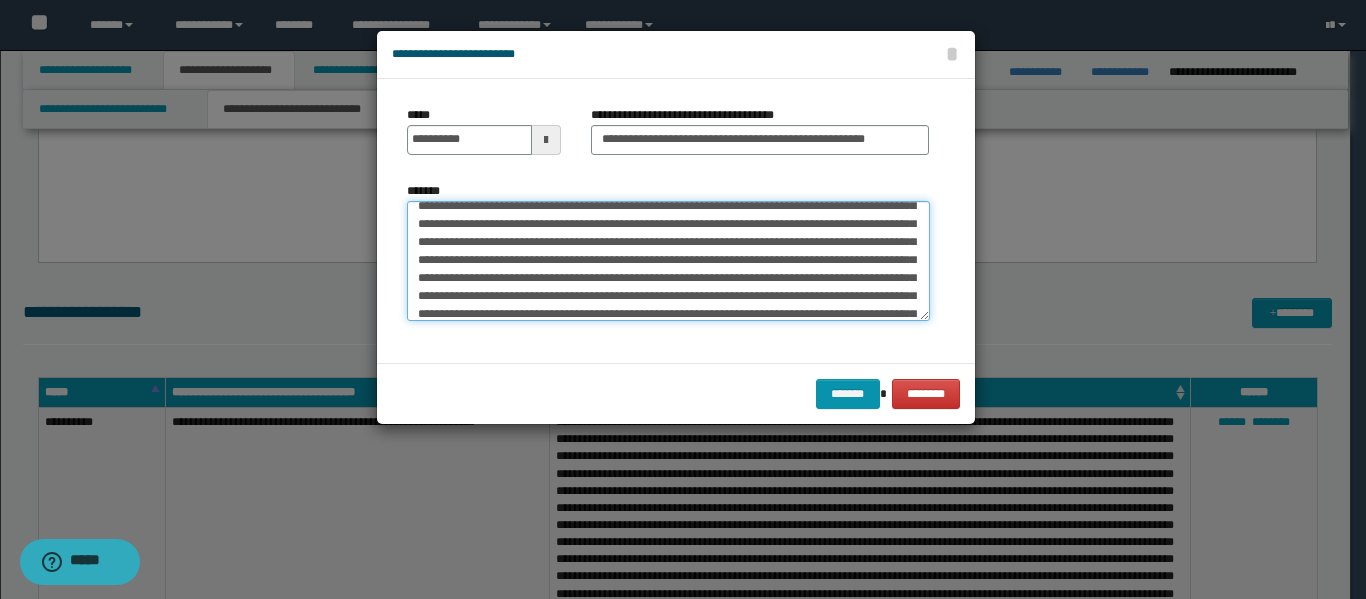 click on "*******" at bounding box center (668, 261) 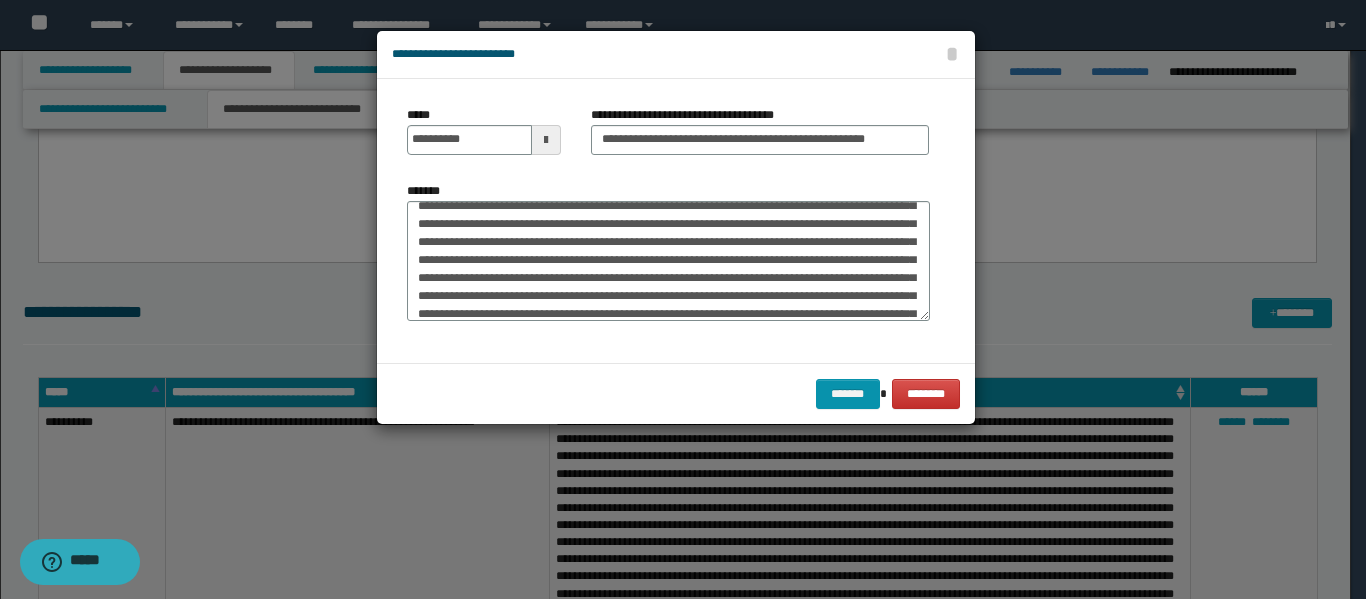 drag, startPoint x: 750, startPoint y: 355, endPoint x: 764, endPoint y: 290, distance: 66.4906 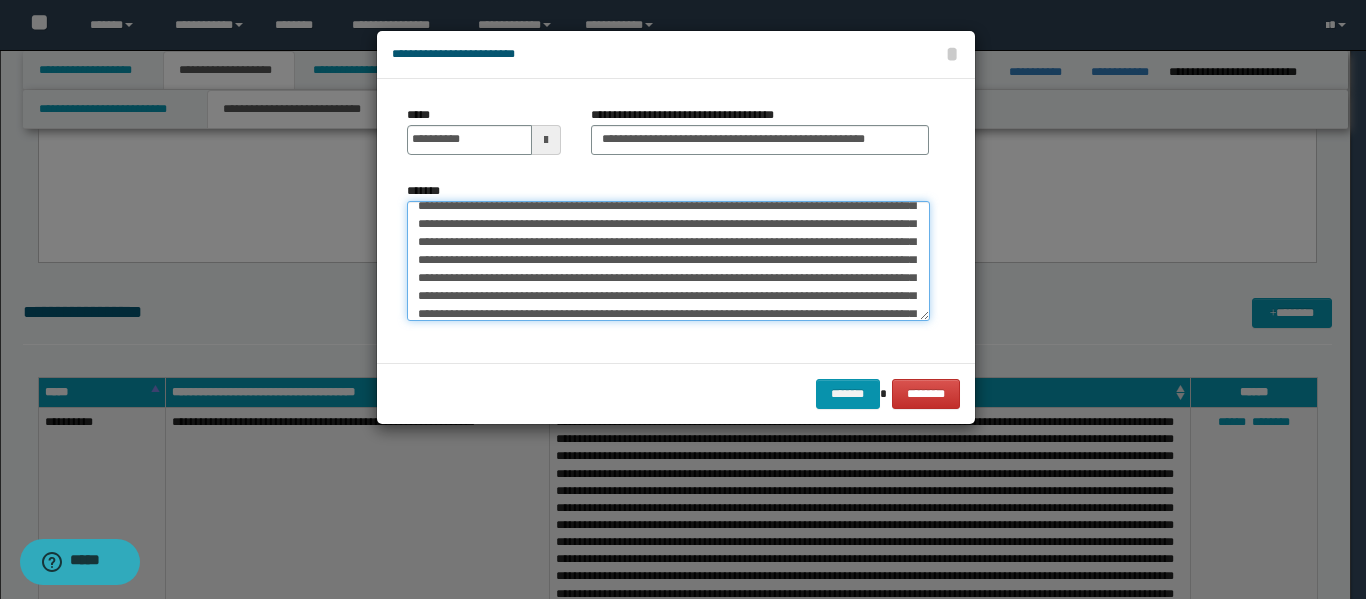 click on "*******" at bounding box center [668, 261] 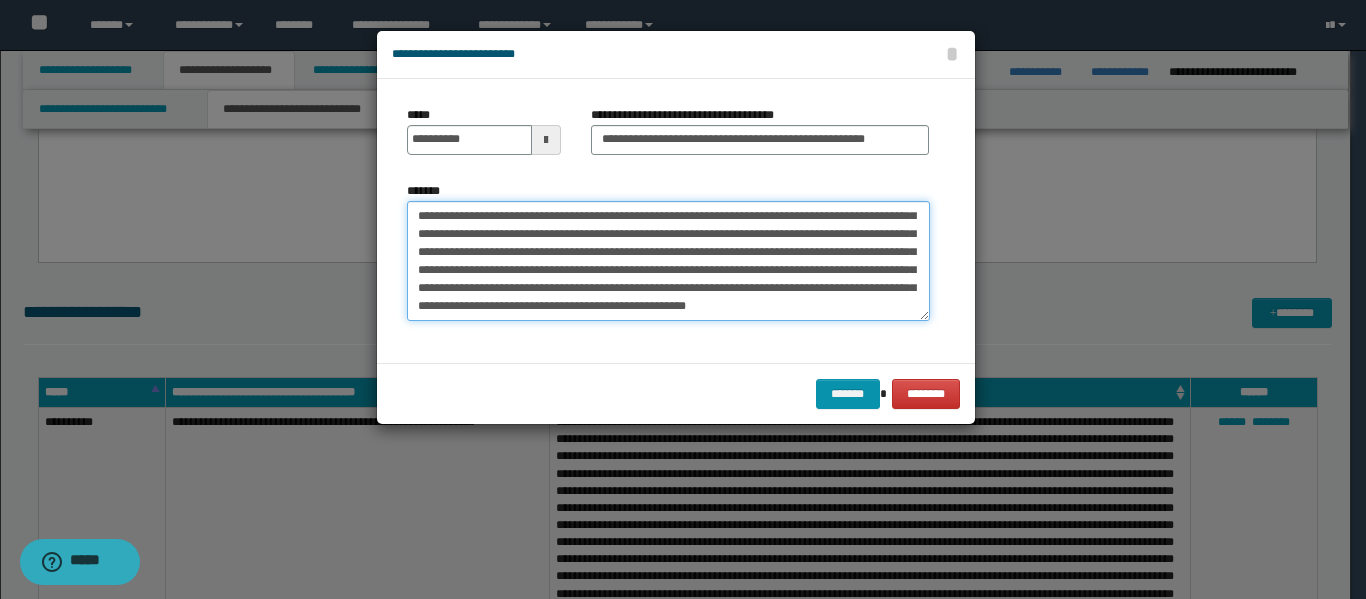 scroll, scrollTop: 162, scrollLeft: 0, axis: vertical 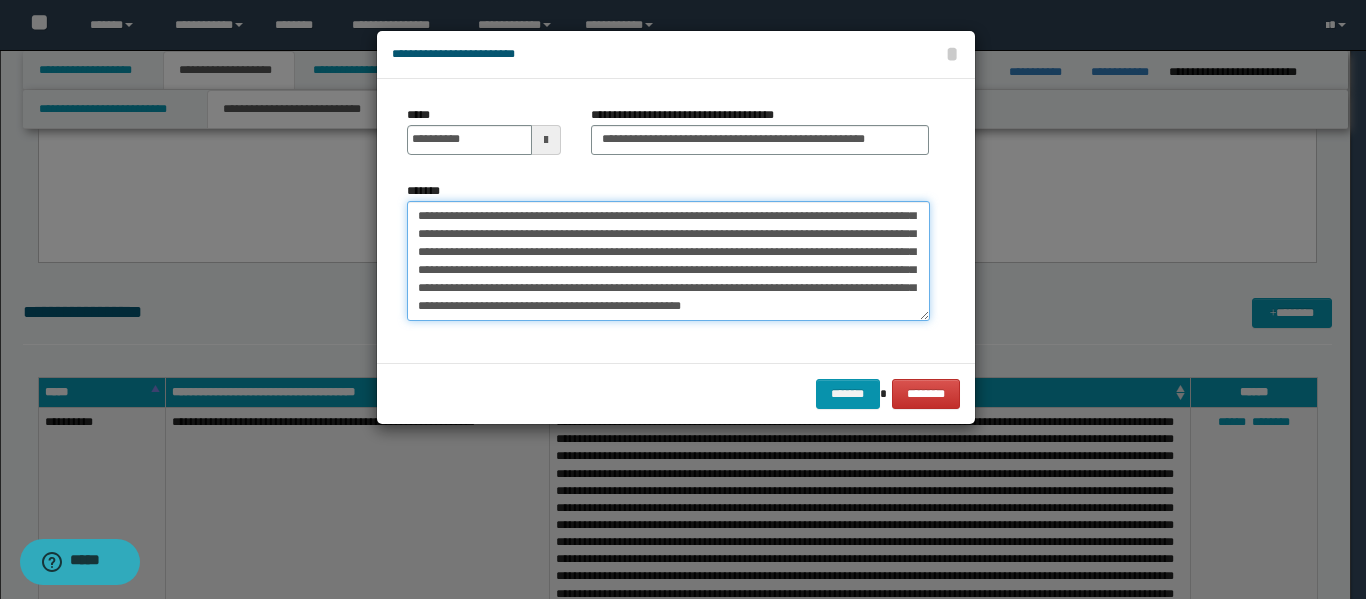 click on "*******" at bounding box center (668, 261) 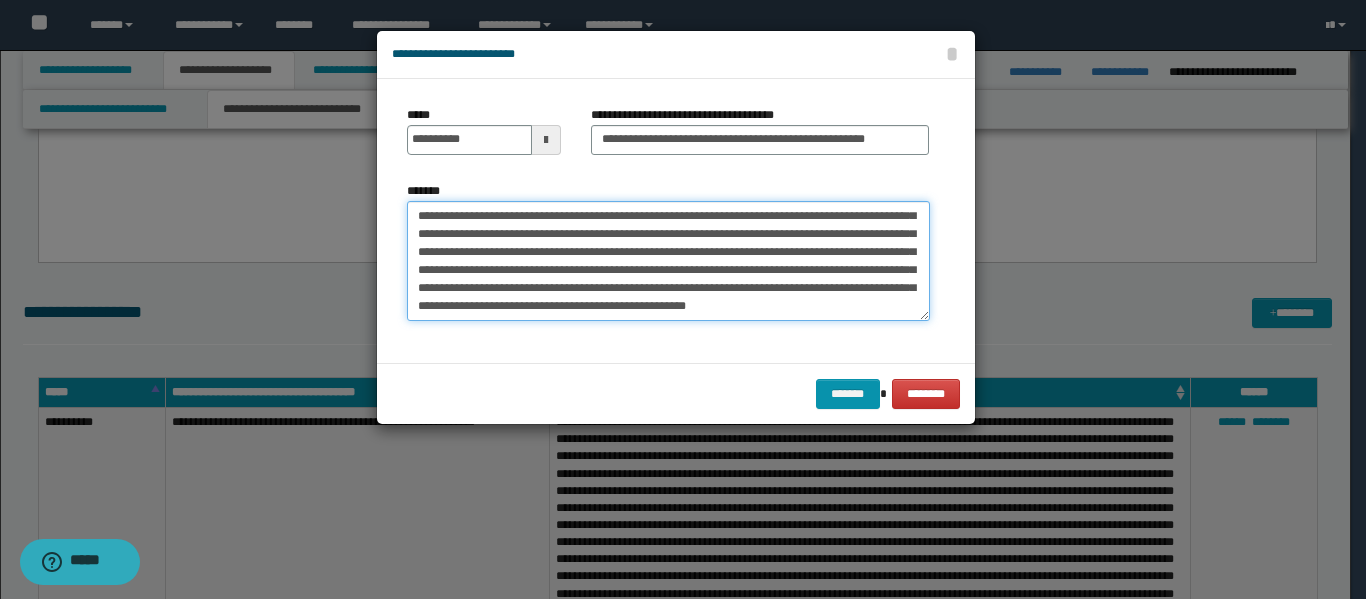 click on "*******" at bounding box center (668, 261) 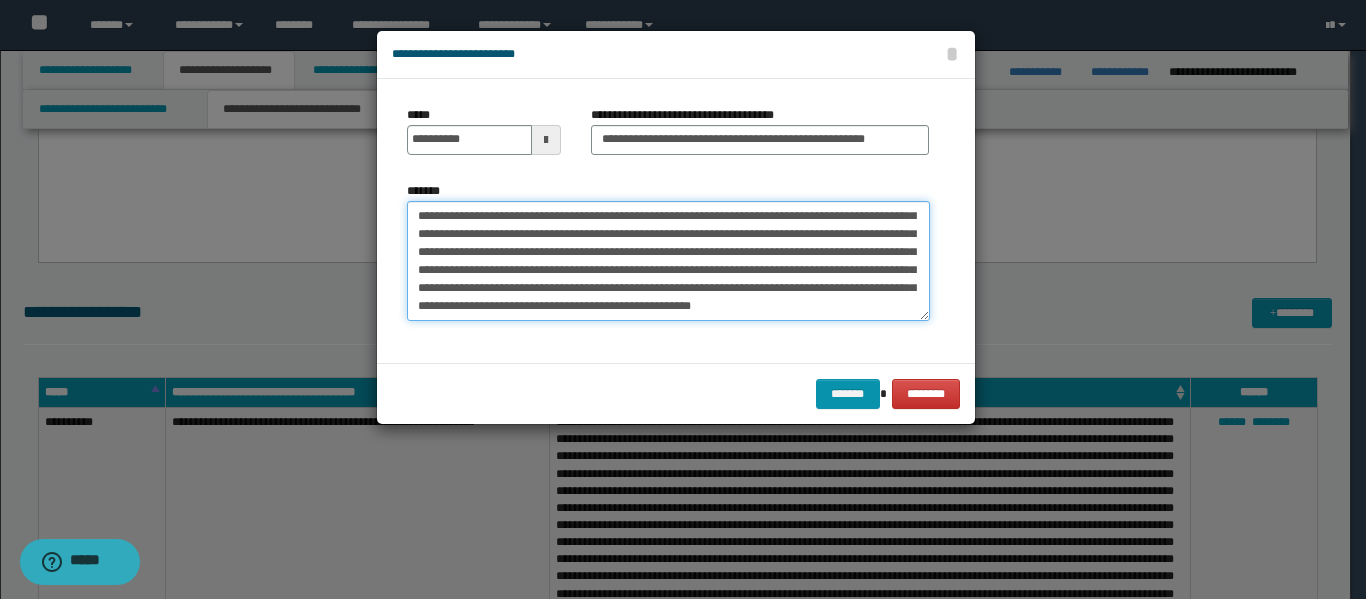 click on "*******" at bounding box center (668, 261) 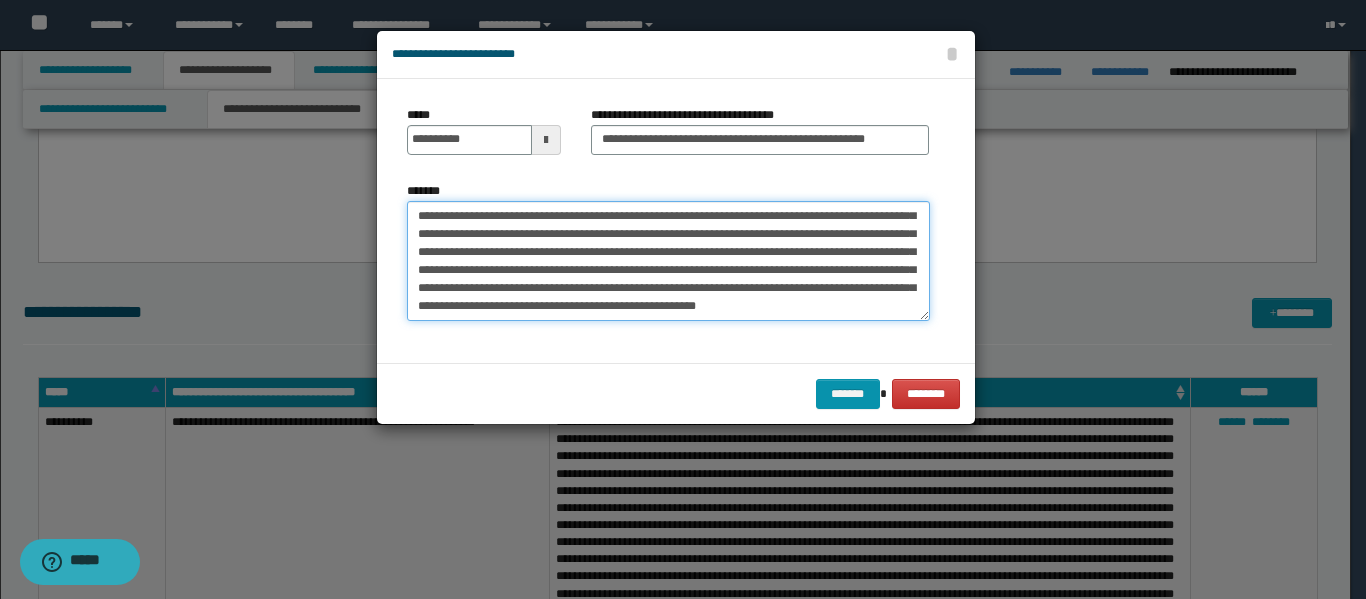 drag, startPoint x: 482, startPoint y: 305, endPoint x: 509, endPoint y: 295, distance: 28.79236 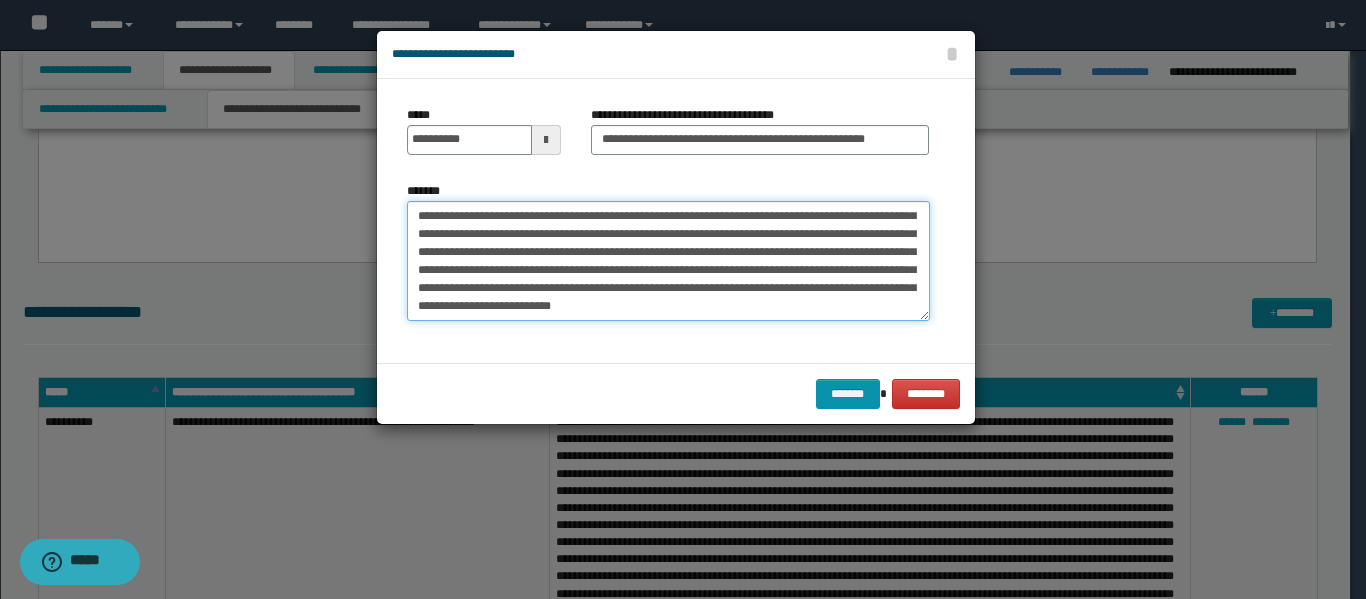 scroll, scrollTop: 192, scrollLeft: 0, axis: vertical 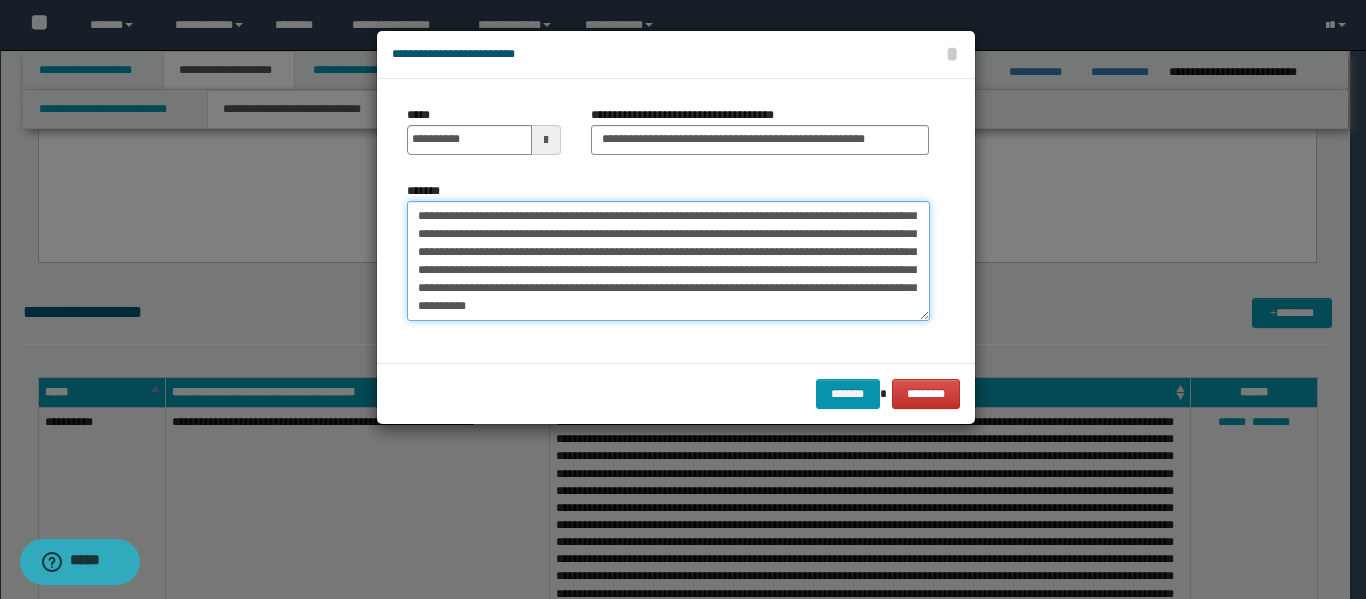 click on "*******" at bounding box center [668, 261] 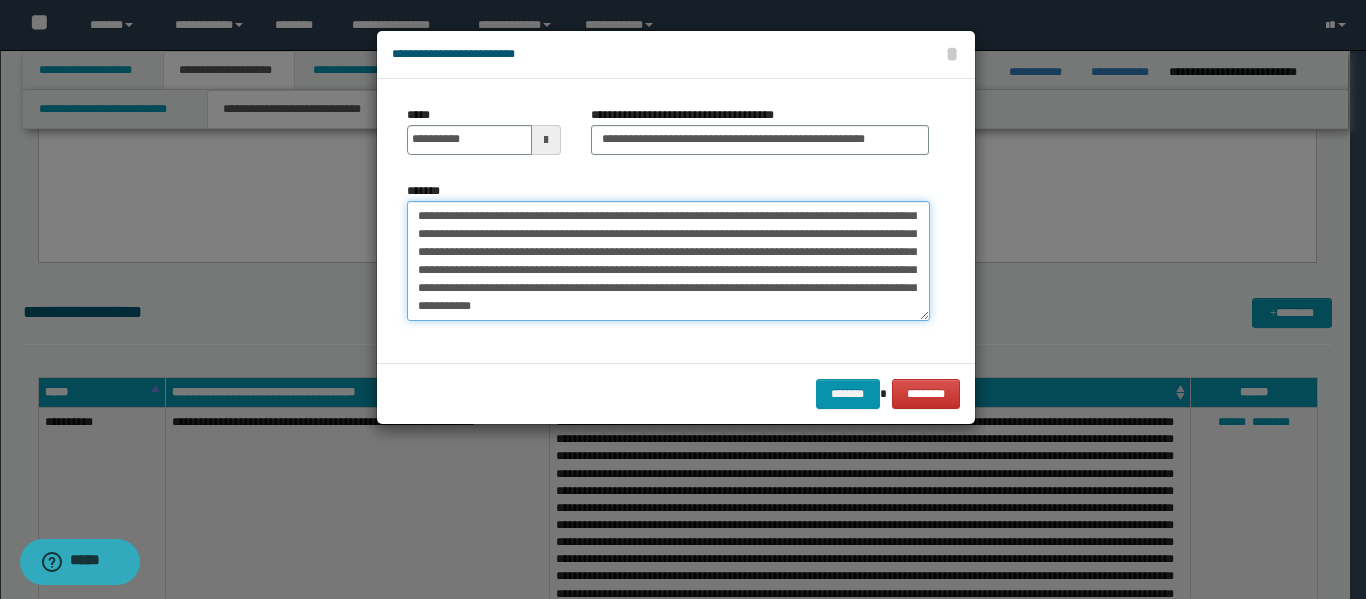 click on "*******" at bounding box center [668, 261] 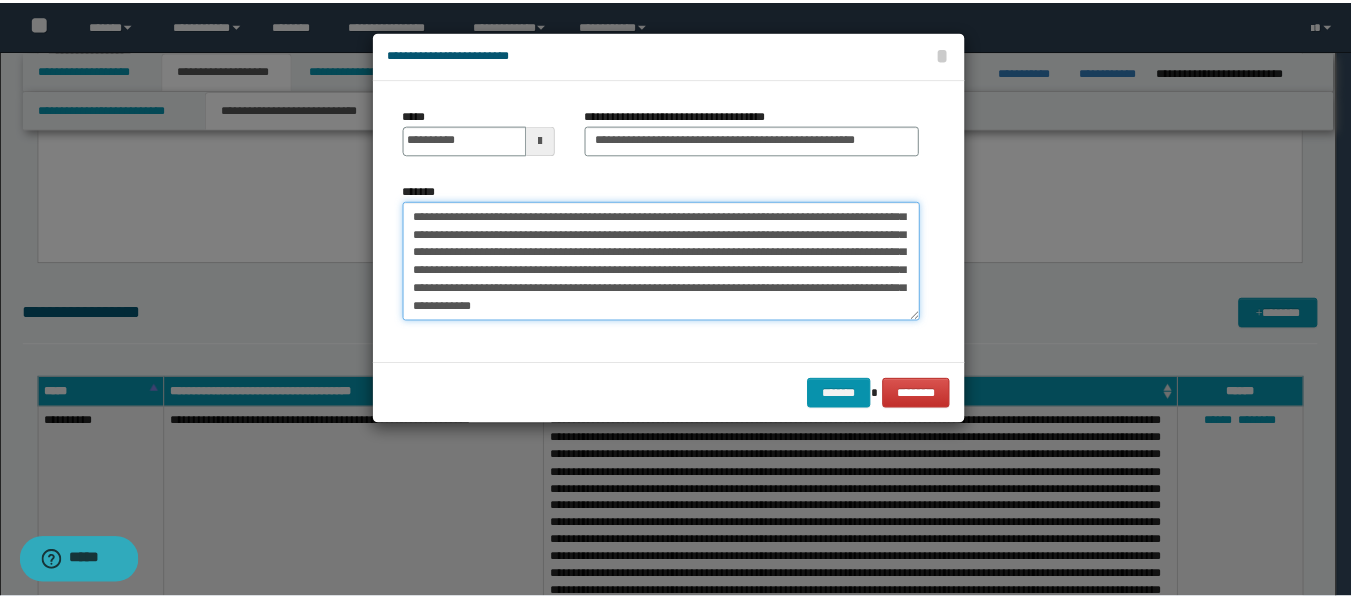 scroll, scrollTop: 216, scrollLeft: 0, axis: vertical 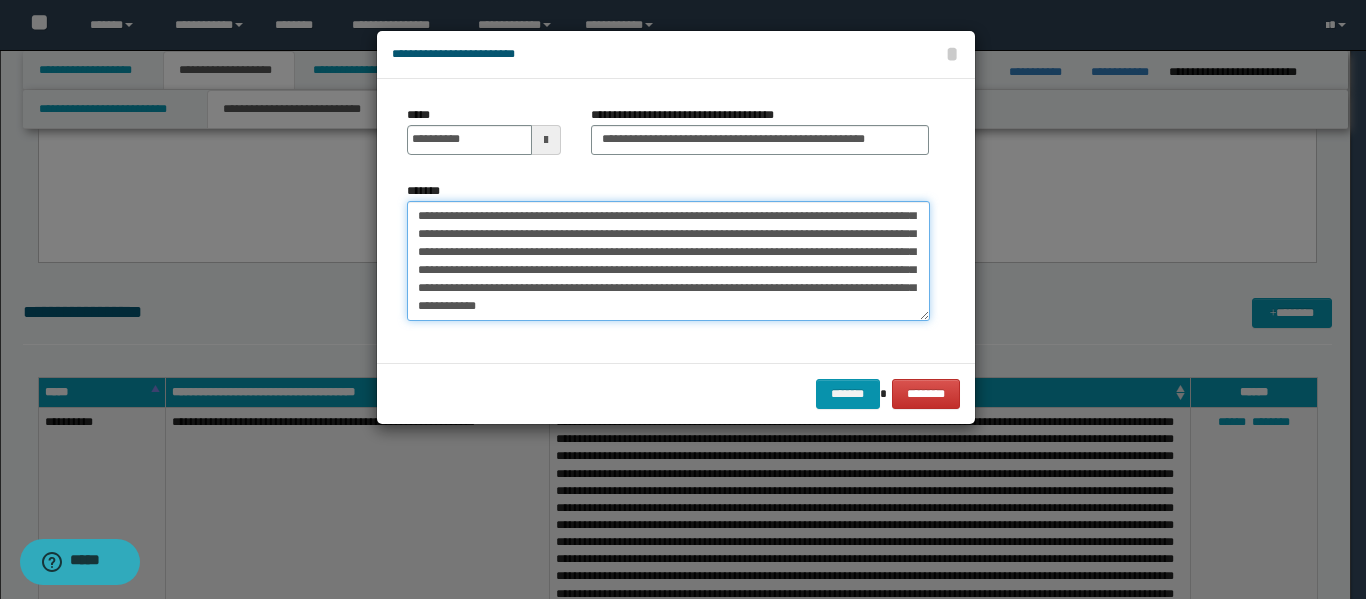 click on "*******" at bounding box center (668, 261) 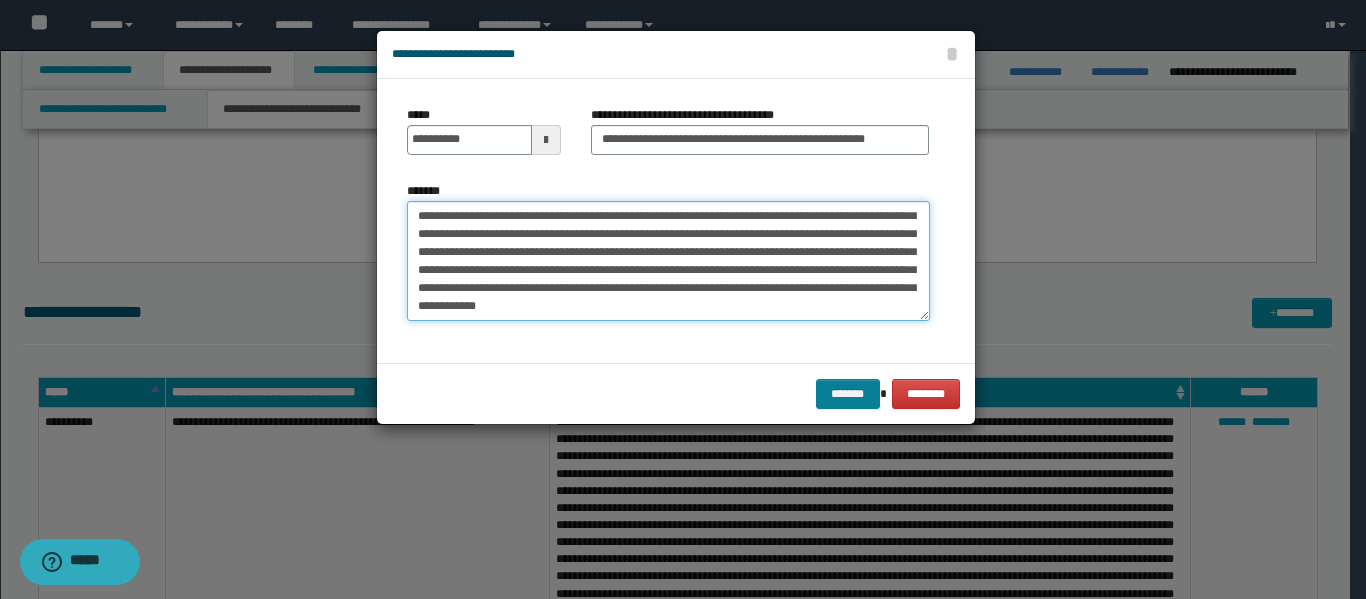 type on "**********" 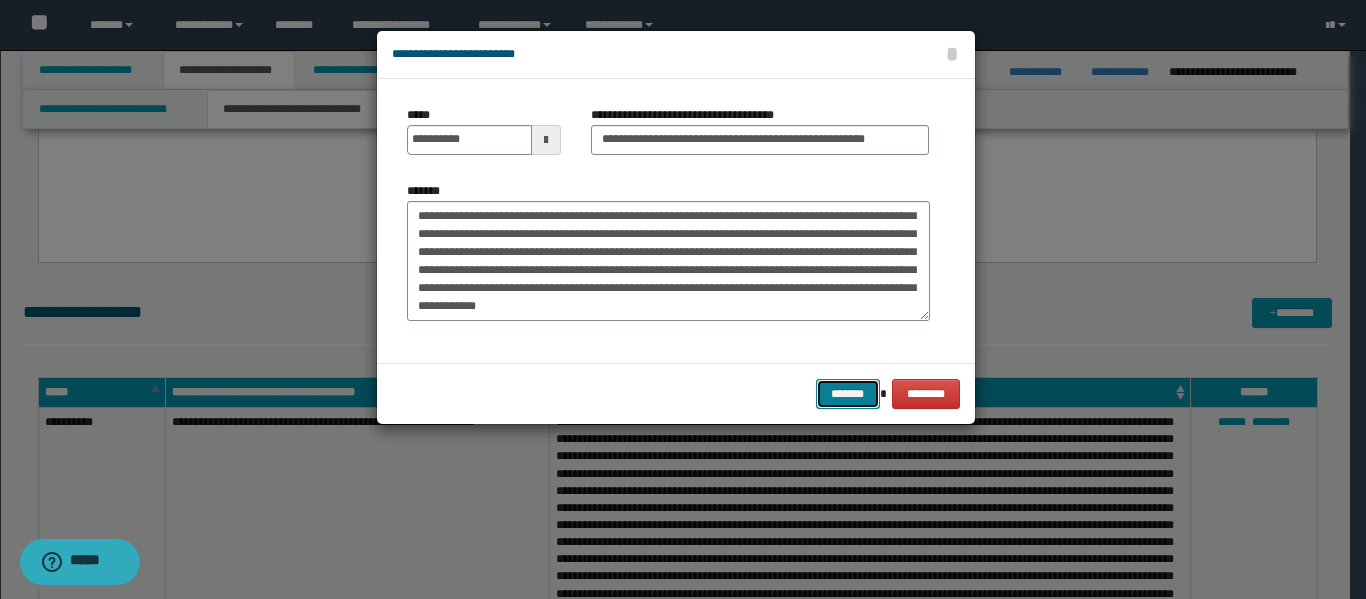 click on "*******" at bounding box center (848, 394) 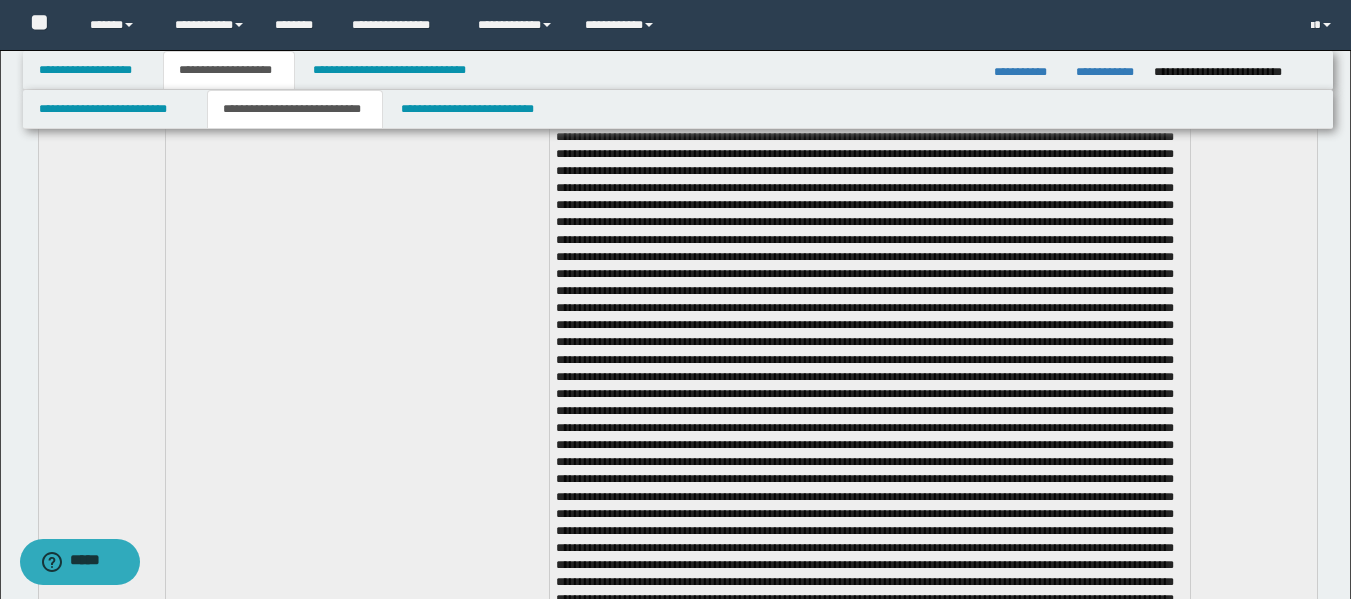 scroll, scrollTop: 2400, scrollLeft: 0, axis: vertical 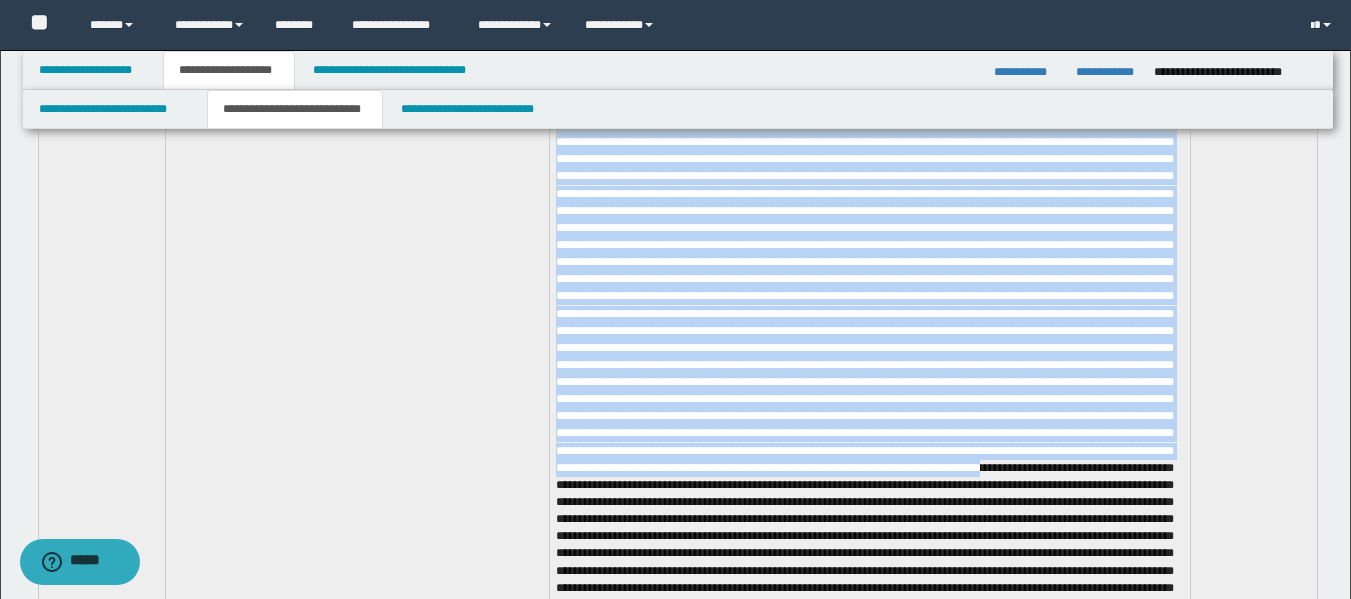 drag, startPoint x: 804, startPoint y: 518, endPoint x: 647, endPoint y: 128, distance: 420.41528 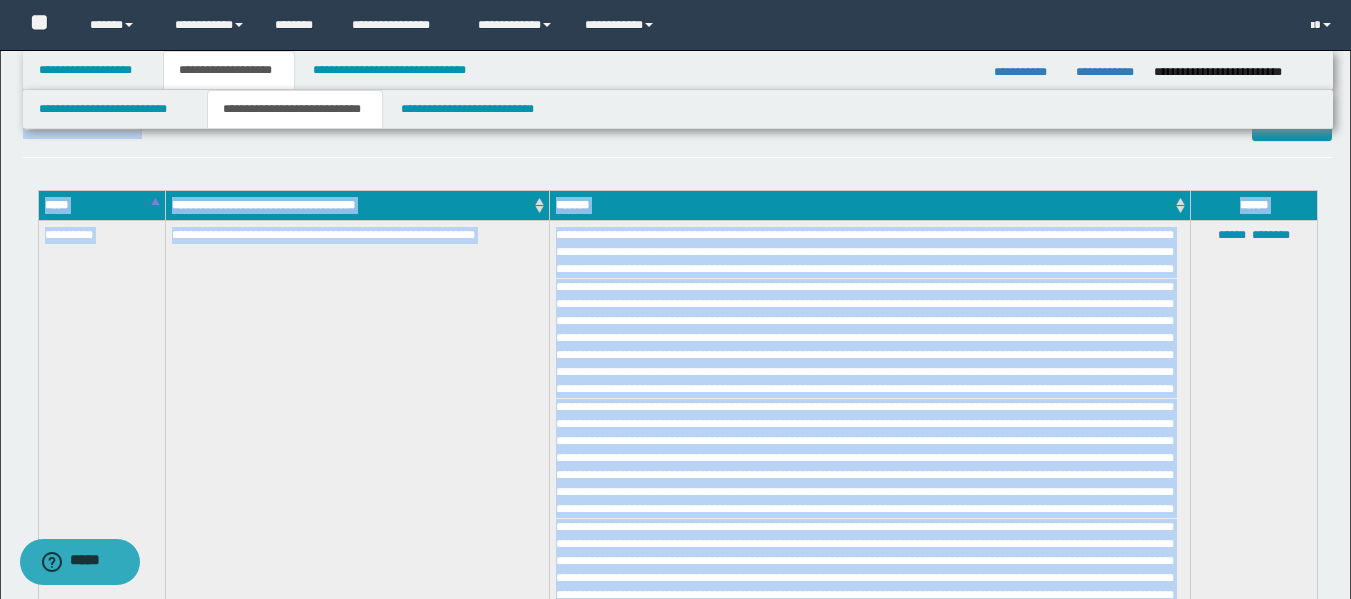 scroll, scrollTop: 2120, scrollLeft: 0, axis: vertical 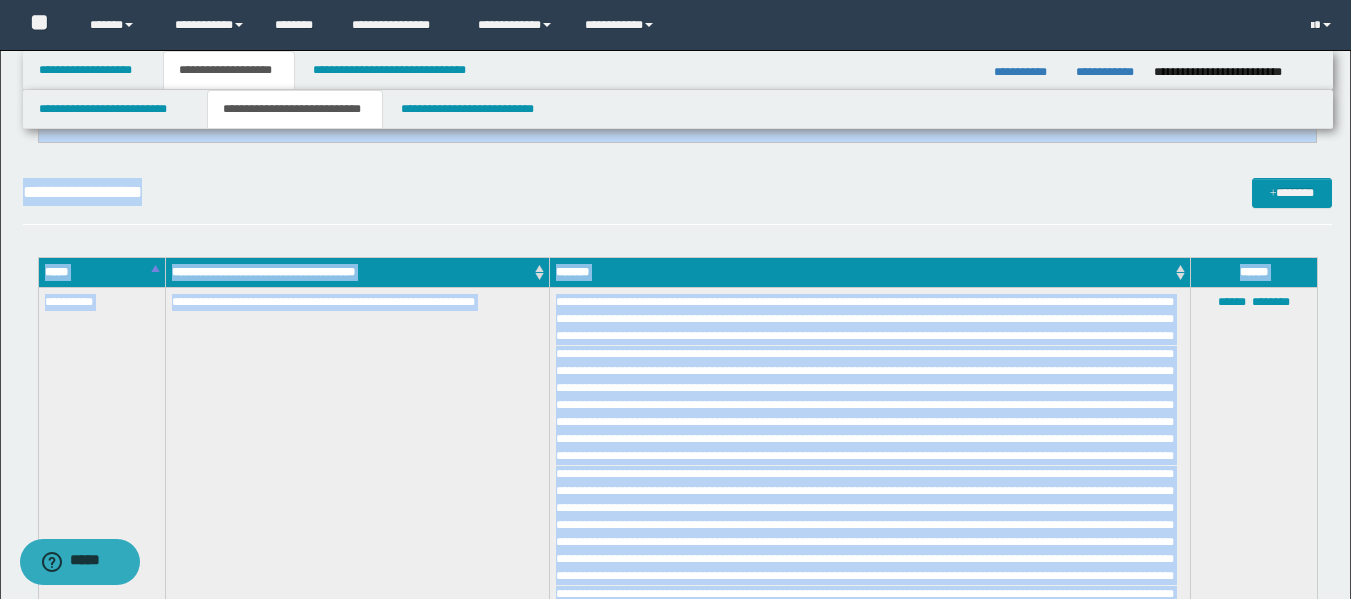 click on "**********" at bounding box center [357, 977] 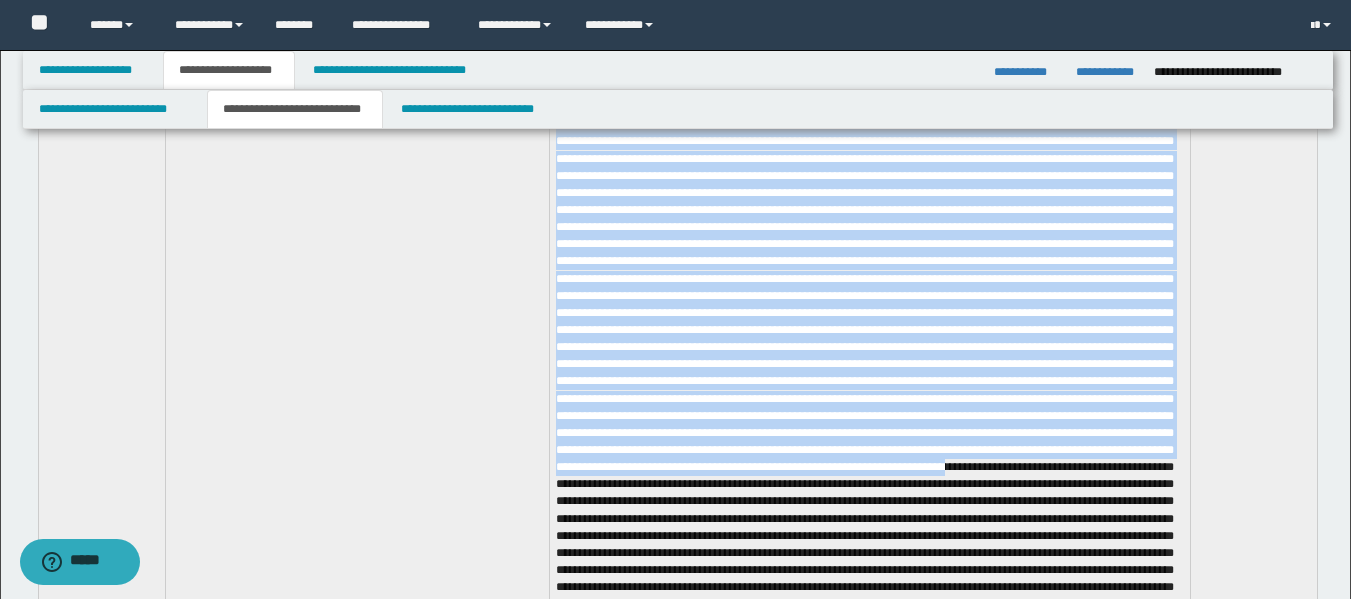 scroll, scrollTop: 3059, scrollLeft: 0, axis: vertical 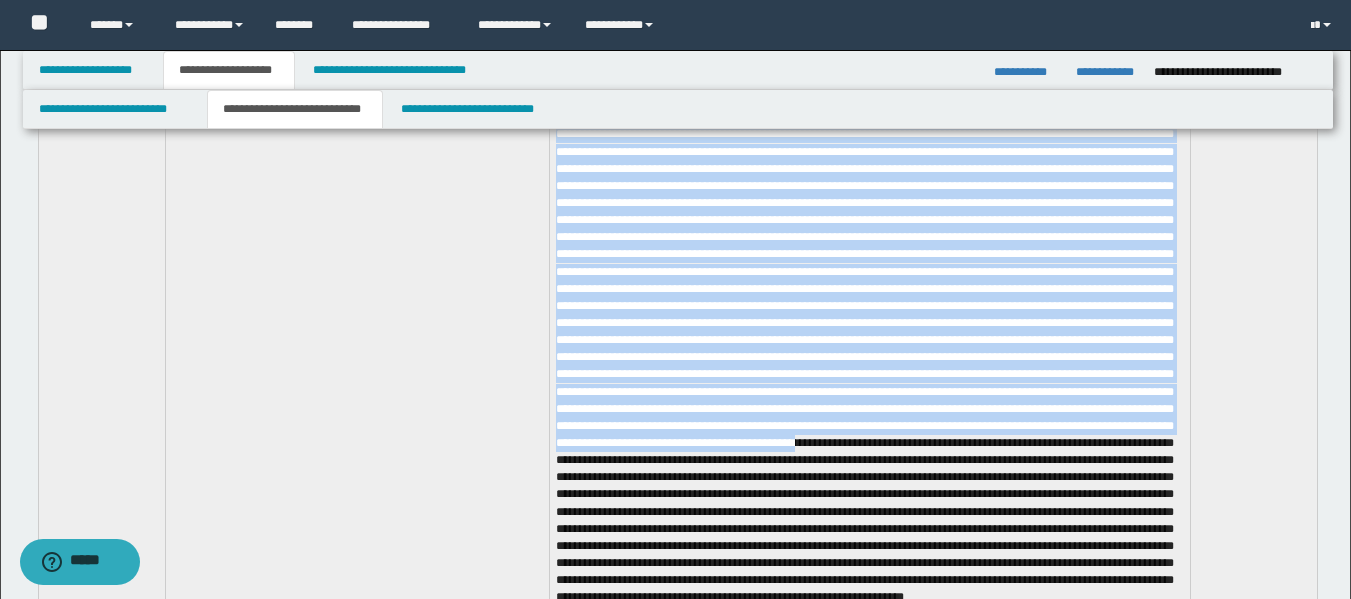 drag, startPoint x: 558, startPoint y: 297, endPoint x: 806, endPoint y: 553, distance: 356.4267 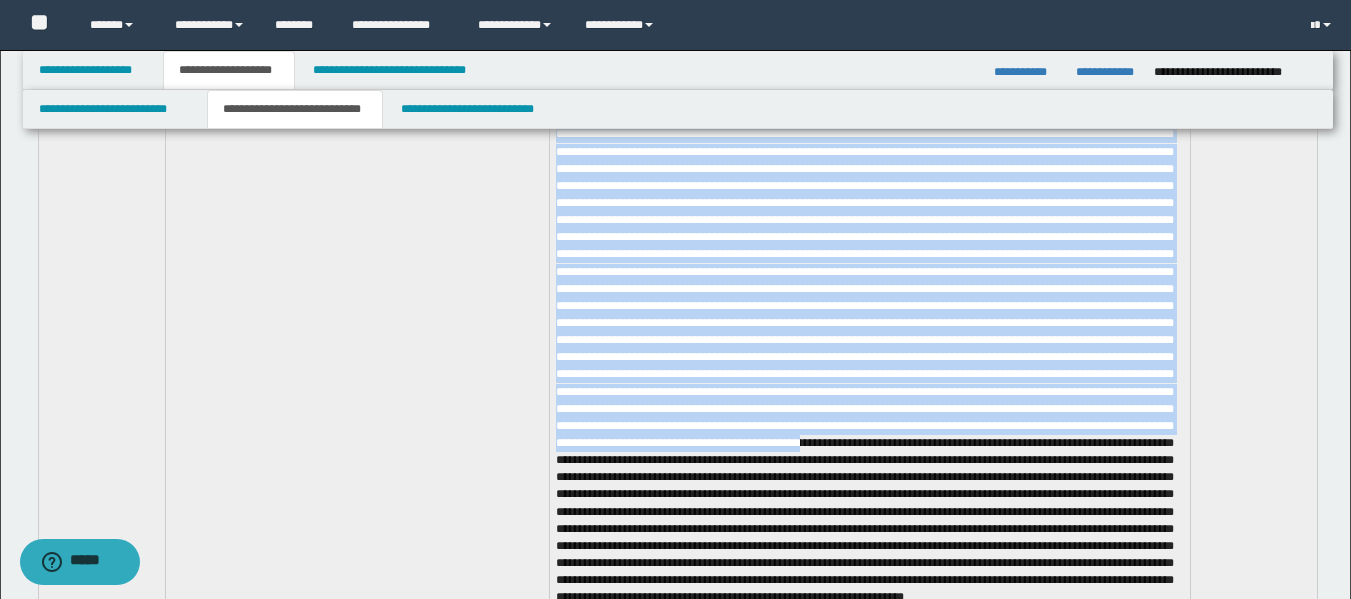 copy on "**********" 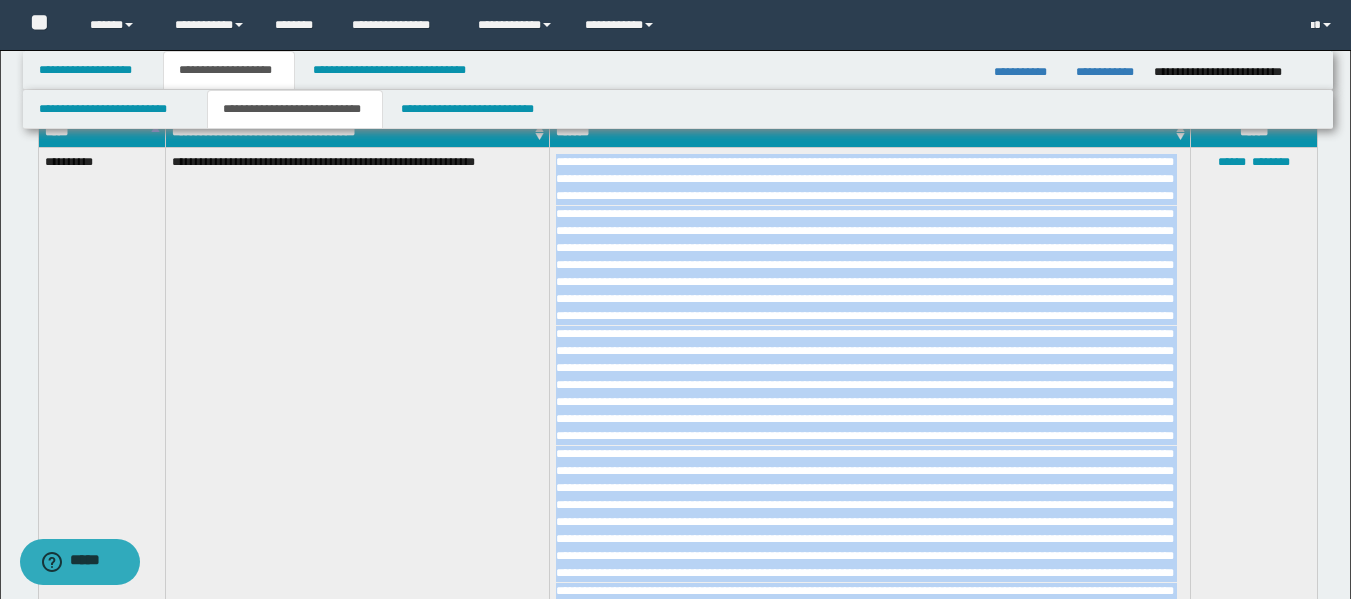 scroll, scrollTop: 2259, scrollLeft: 0, axis: vertical 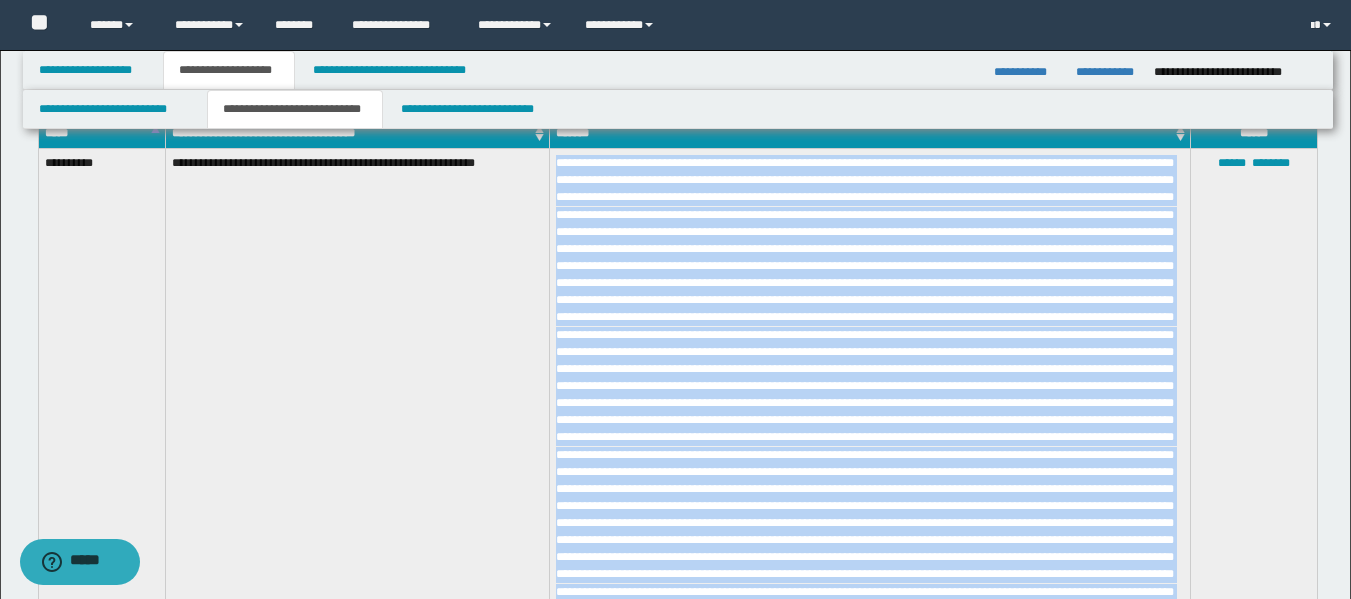 copy on "**********" 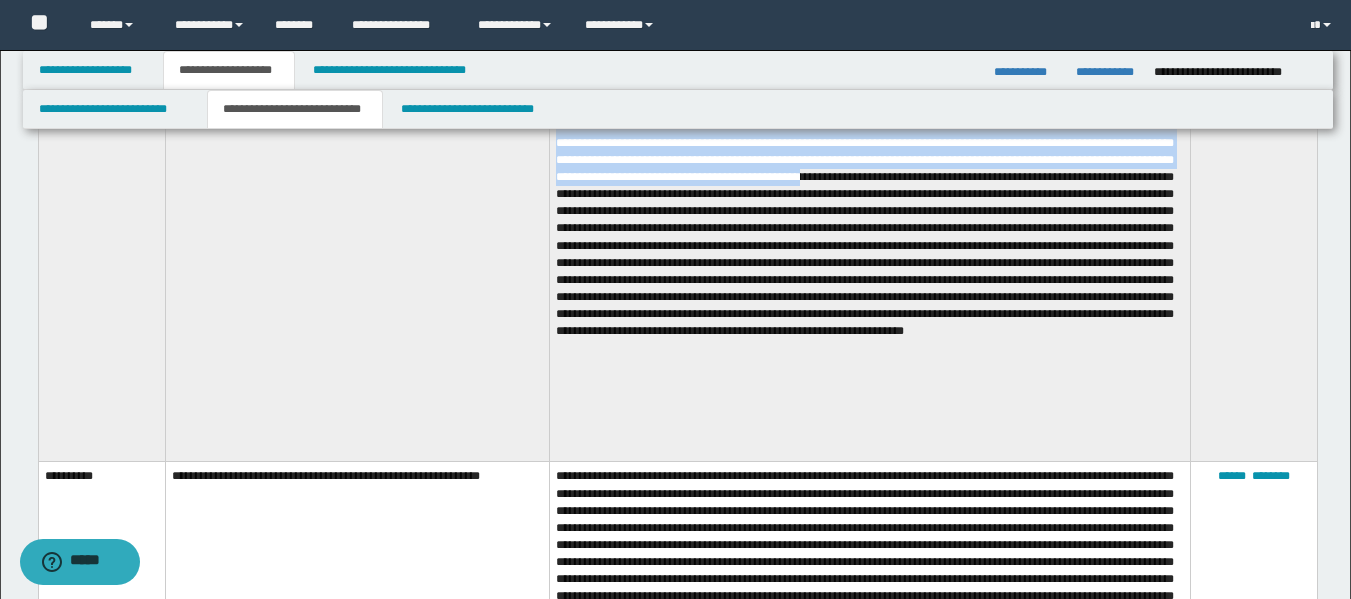 scroll, scrollTop: 3359, scrollLeft: 0, axis: vertical 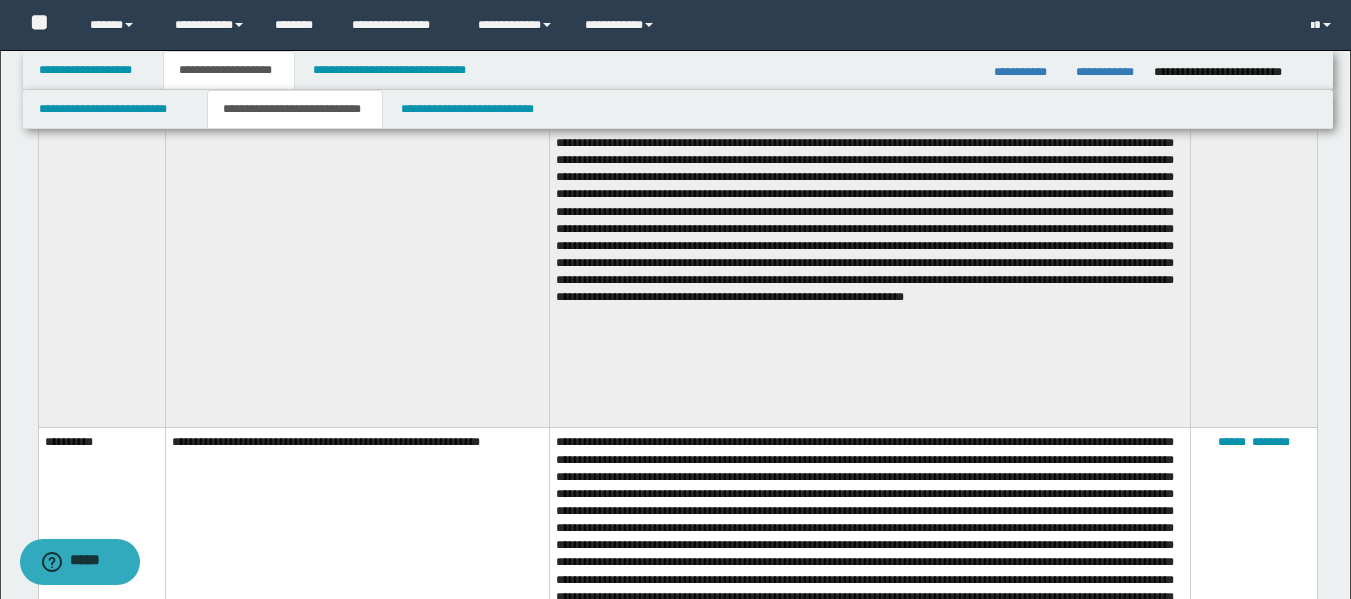 drag, startPoint x: 1234, startPoint y: 244, endPoint x: 1229, endPoint y: 253, distance: 10.29563 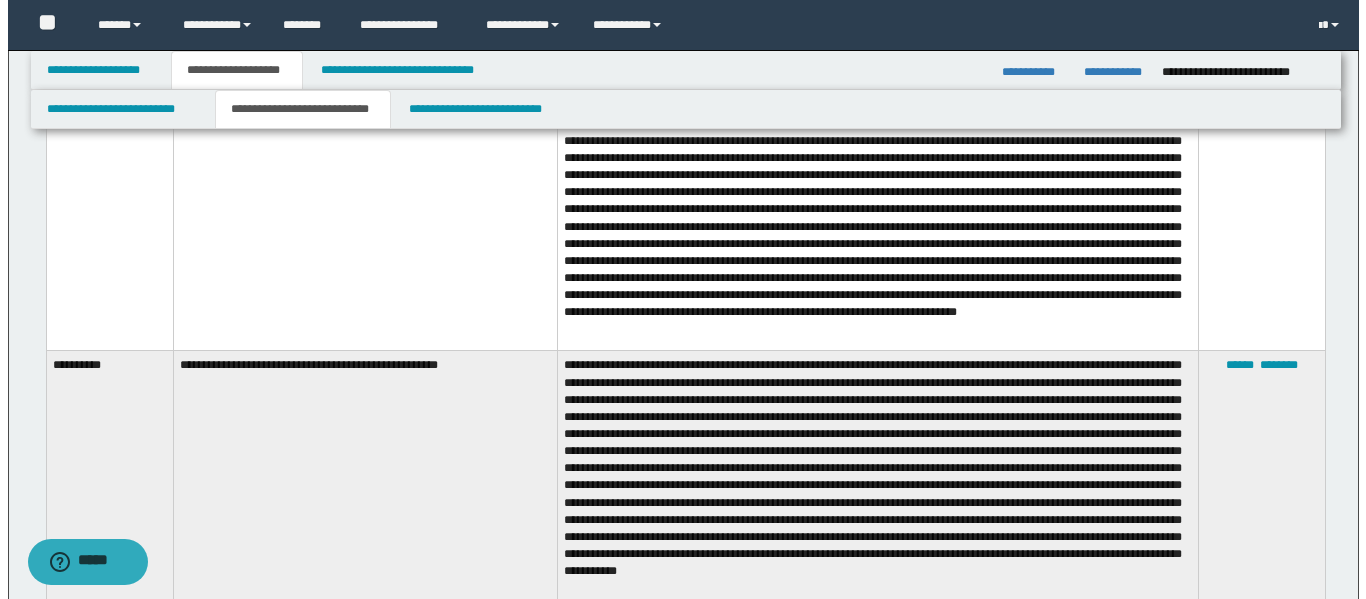 scroll, scrollTop: 6359, scrollLeft: 0, axis: vertical 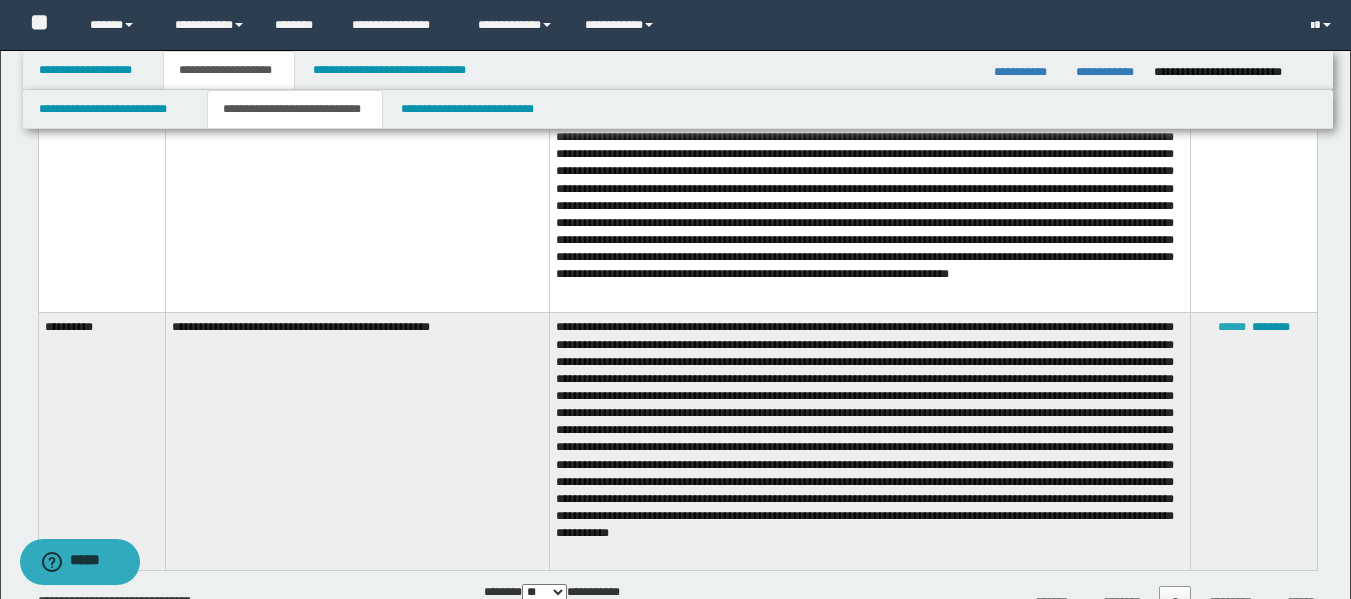 click on "******" at bounding box center (1232, 327) 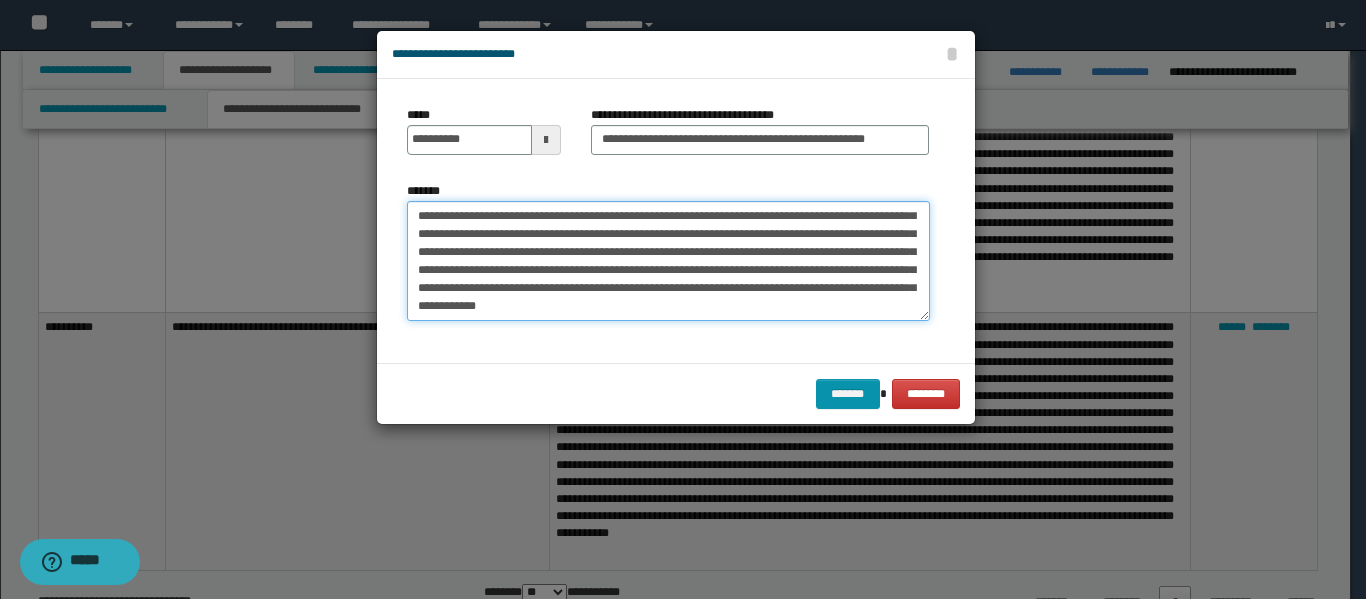 click on "*******" at bounding box center (668, 261) 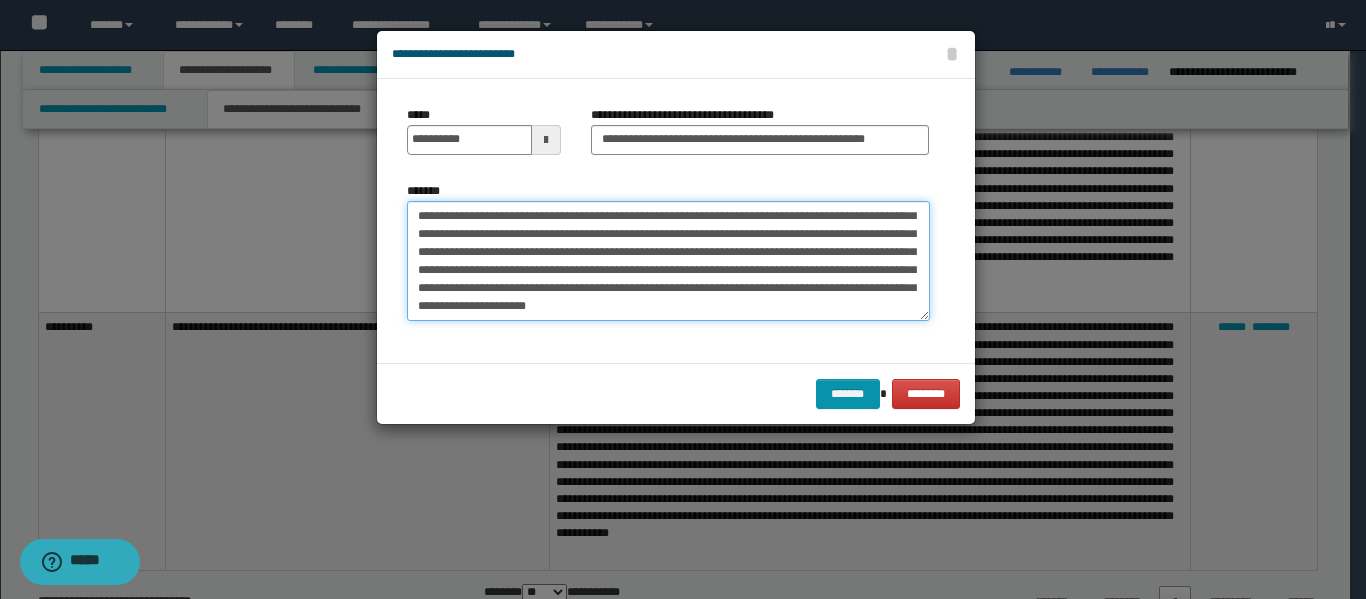 paste on "**********" 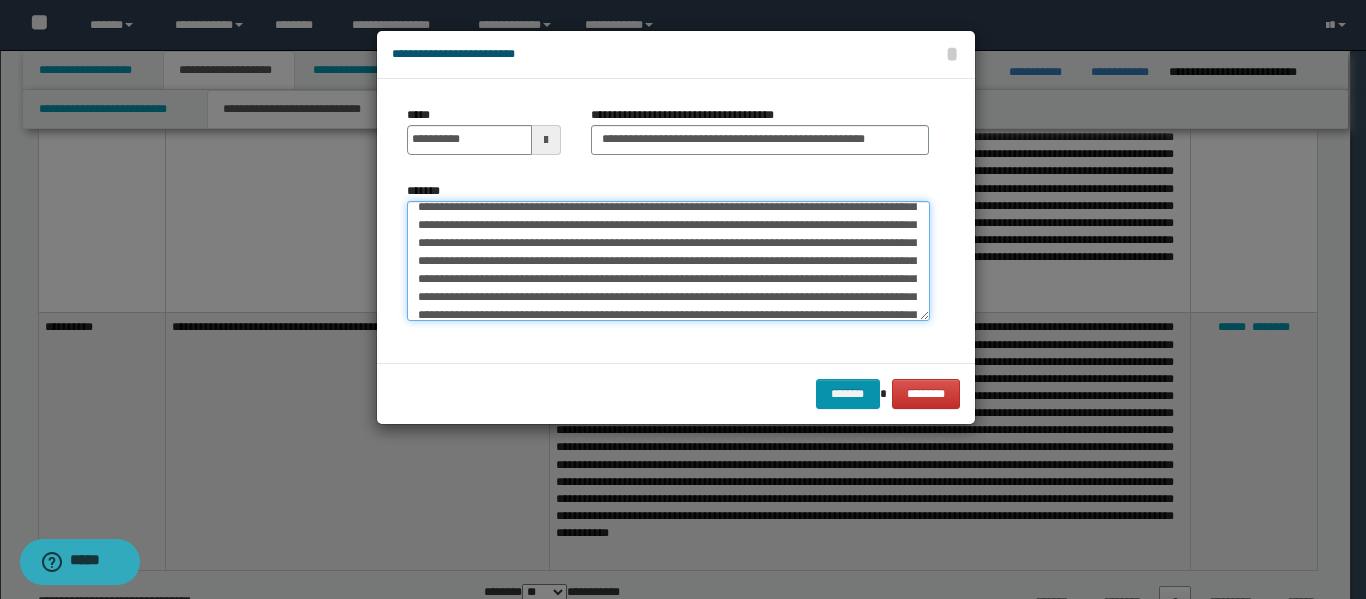 scroll, scrollTop: 330, scrollLeft: 0, axis: vertical 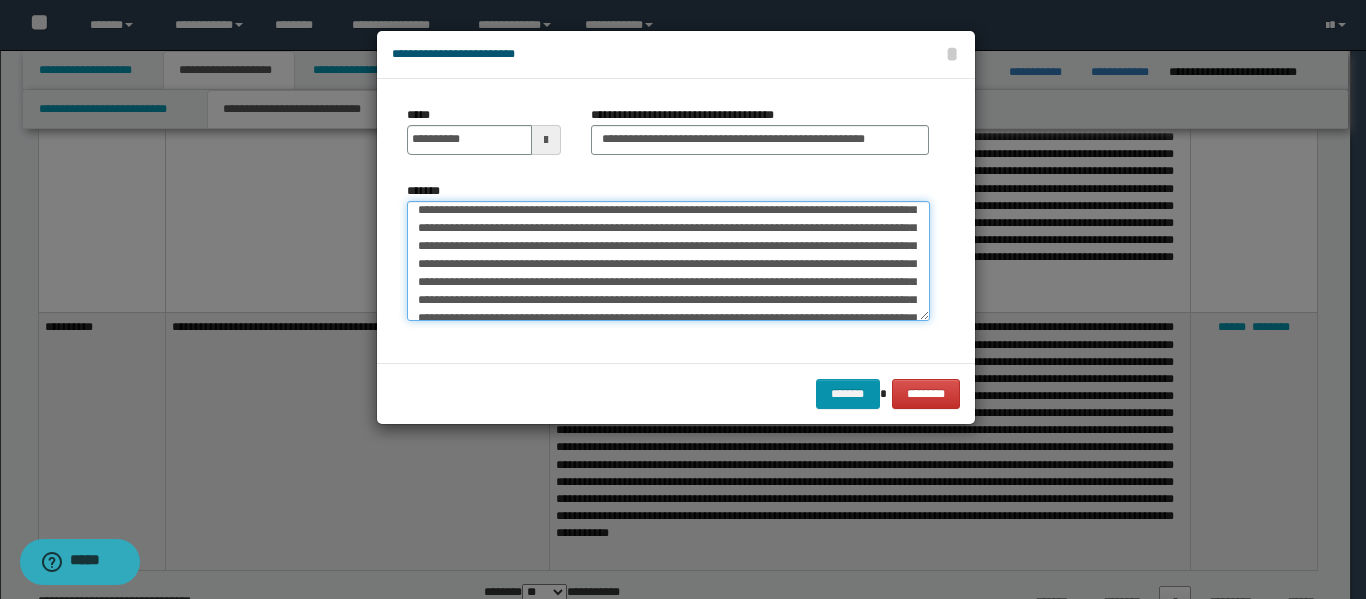 click on "*******" at bounding box center (668, 261) 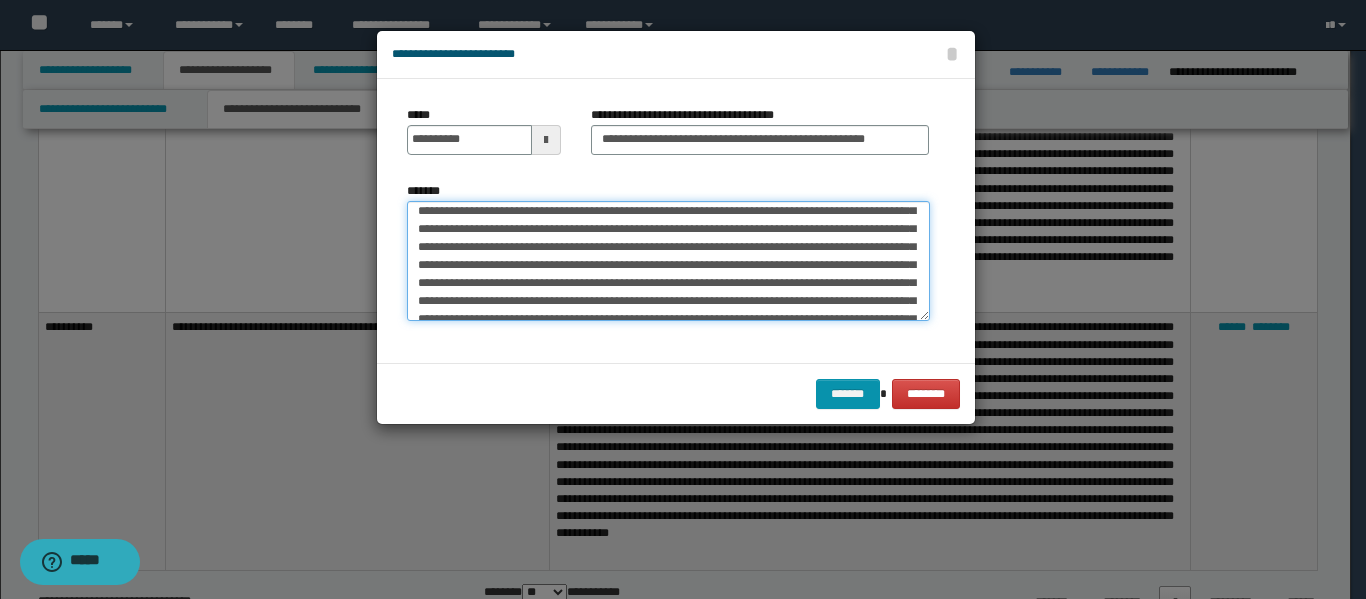 scroll, scrollTop: 330, scrollLeft: 0, axis: vertical 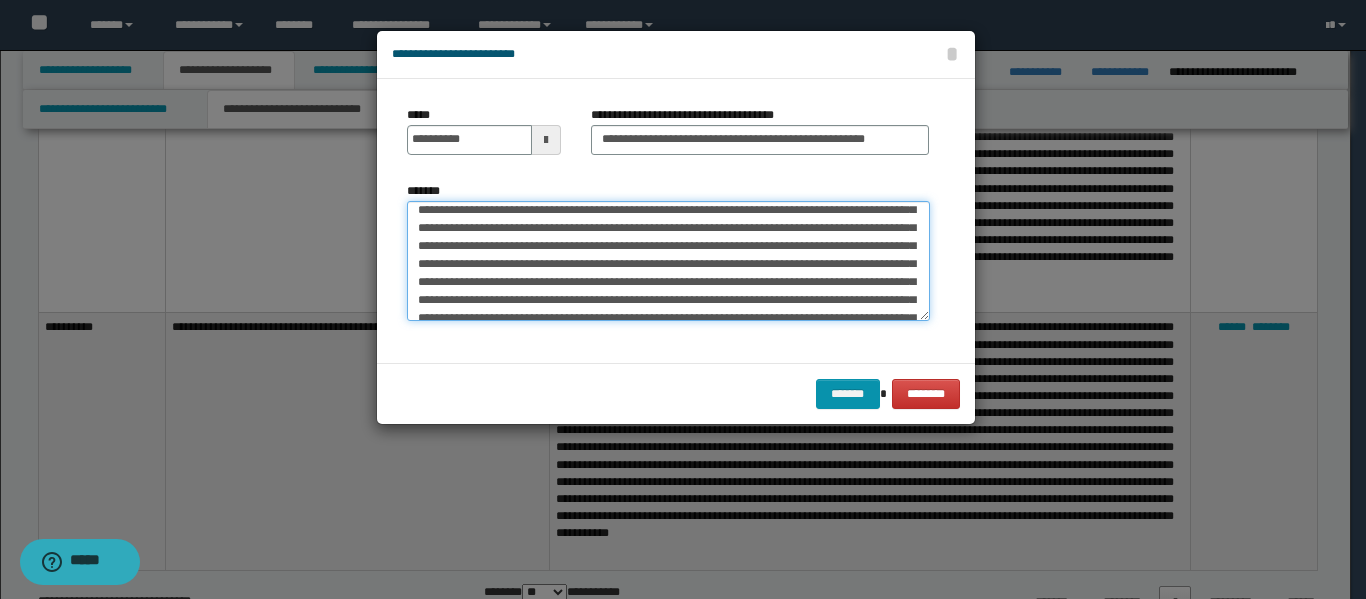 click on "*******" at bounding box center [668, 261] 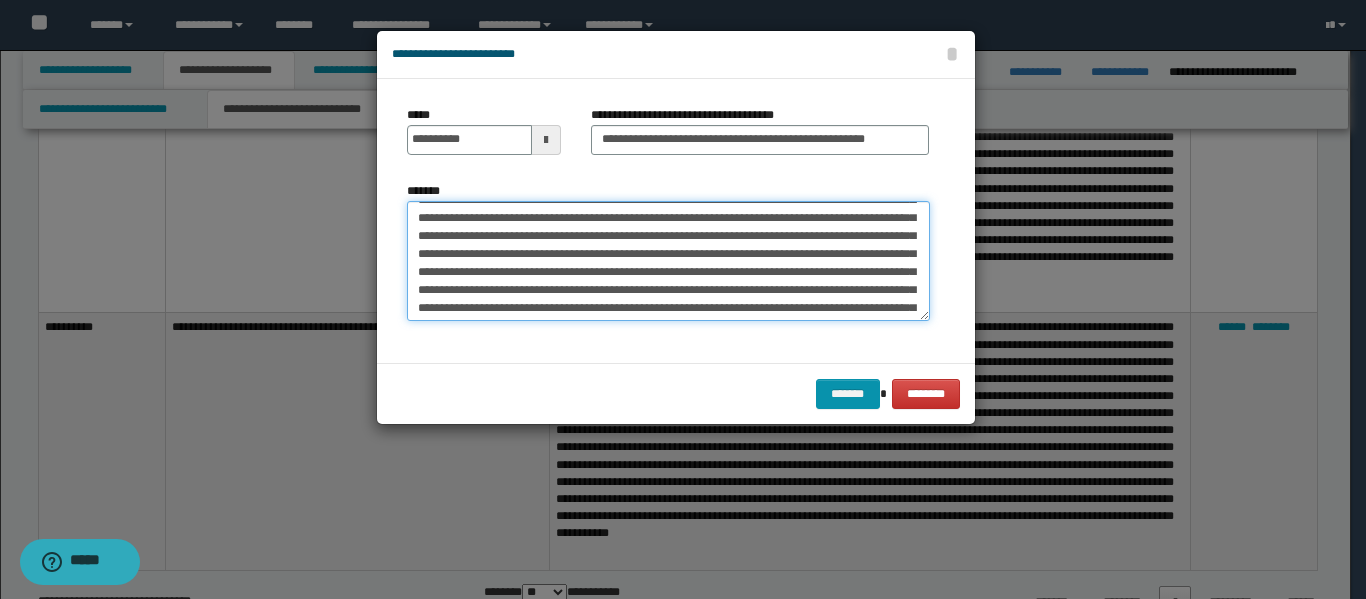 click on "*******" at bounding box center [668, 261] 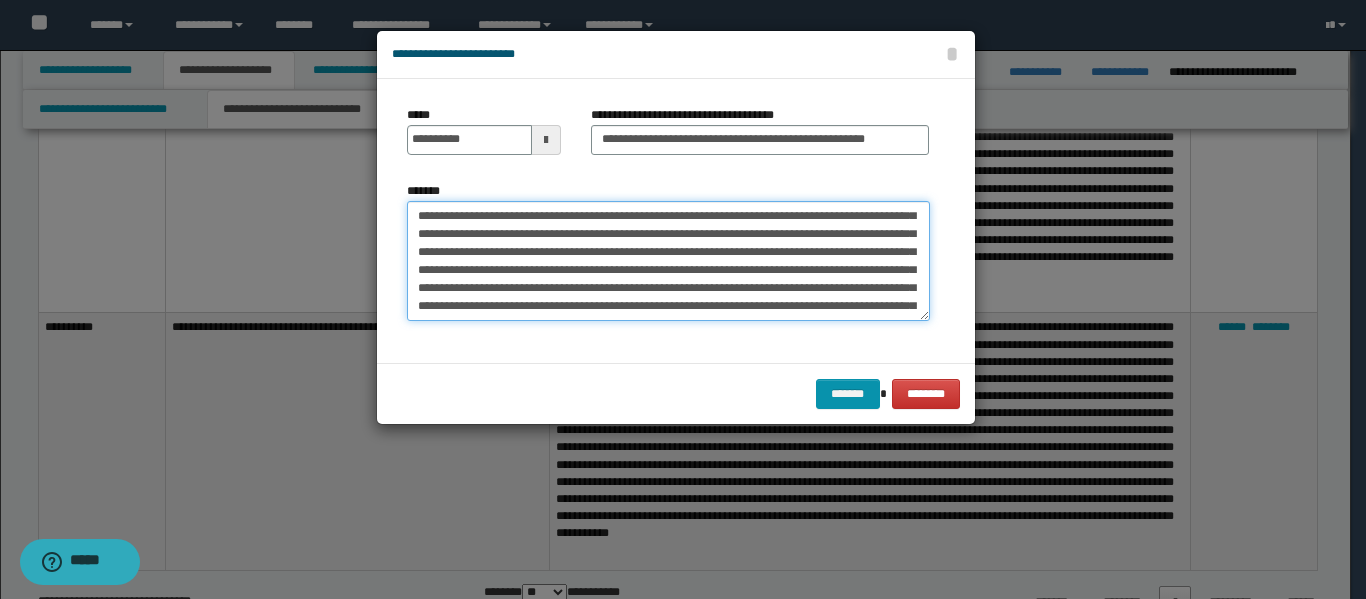 scroll, scrollTop: 930, scrollLeft: 0, axis: vertical 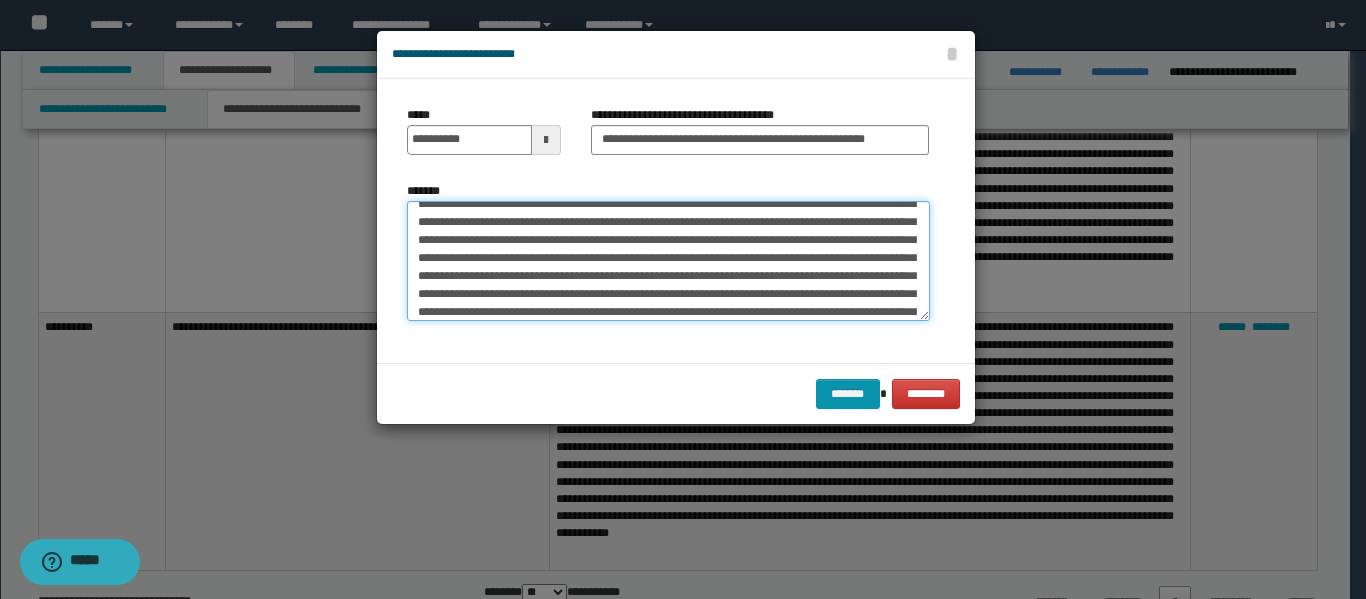 click on "*******" at bounding box center [668, 261] 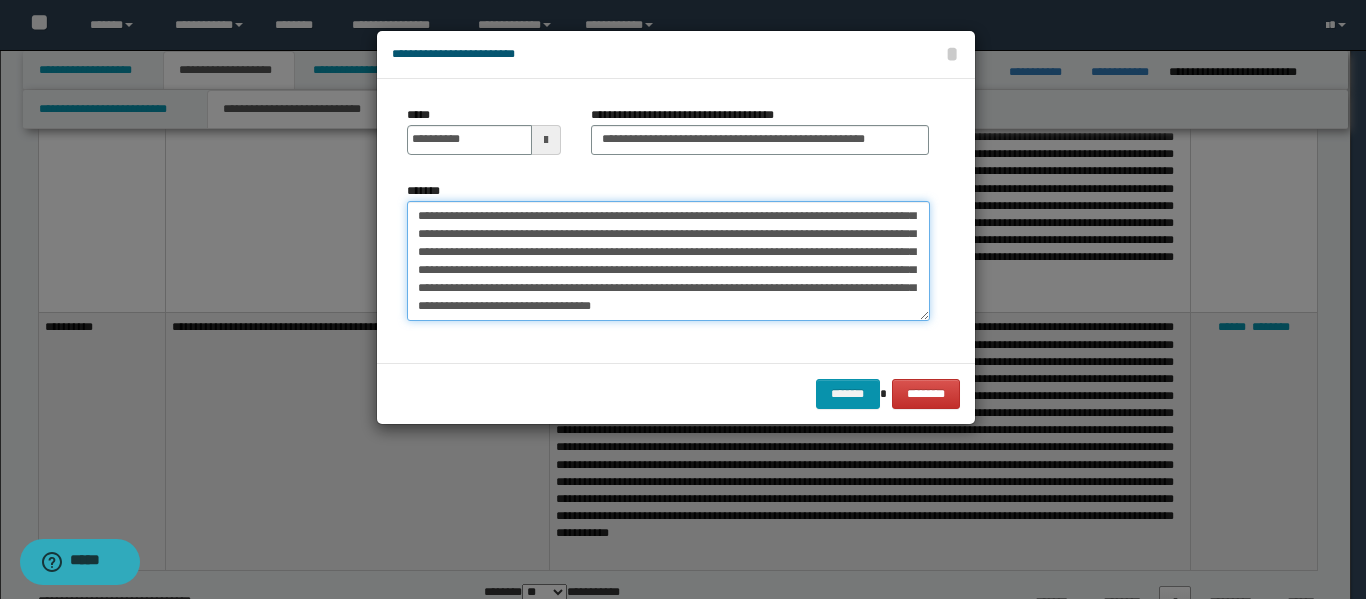 scroll, scrollTop: 1836, scrollLeft: 0, axis: vertical 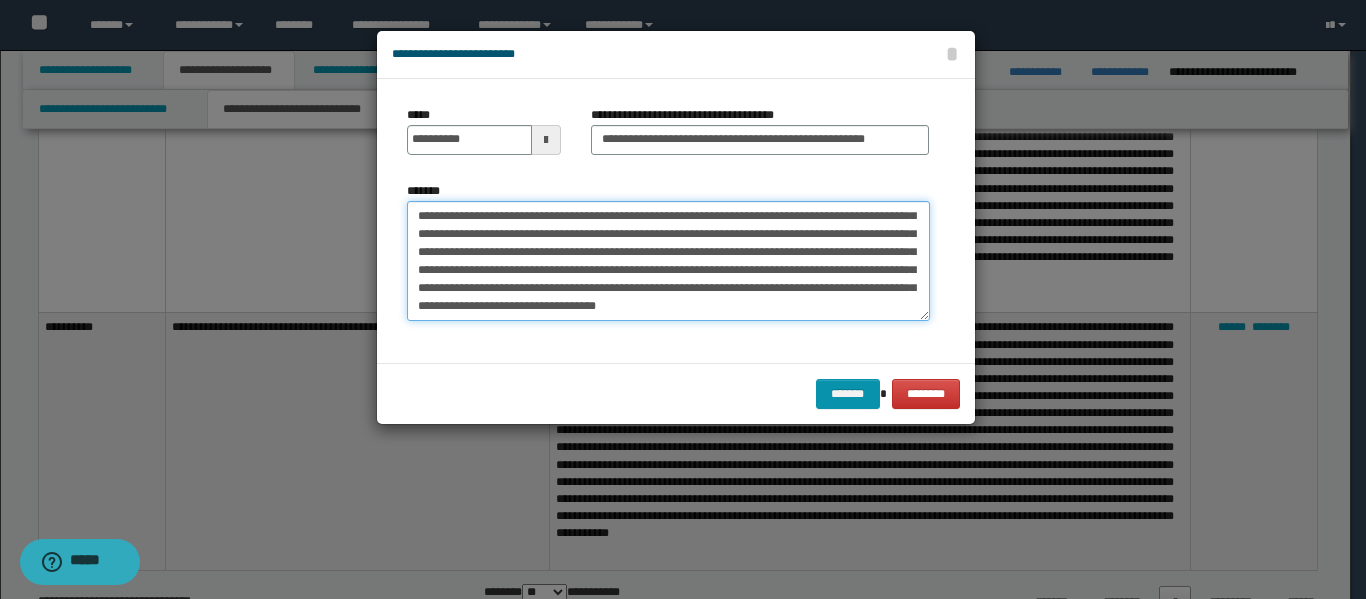 click on "*******" at bounding box center [668, 261] 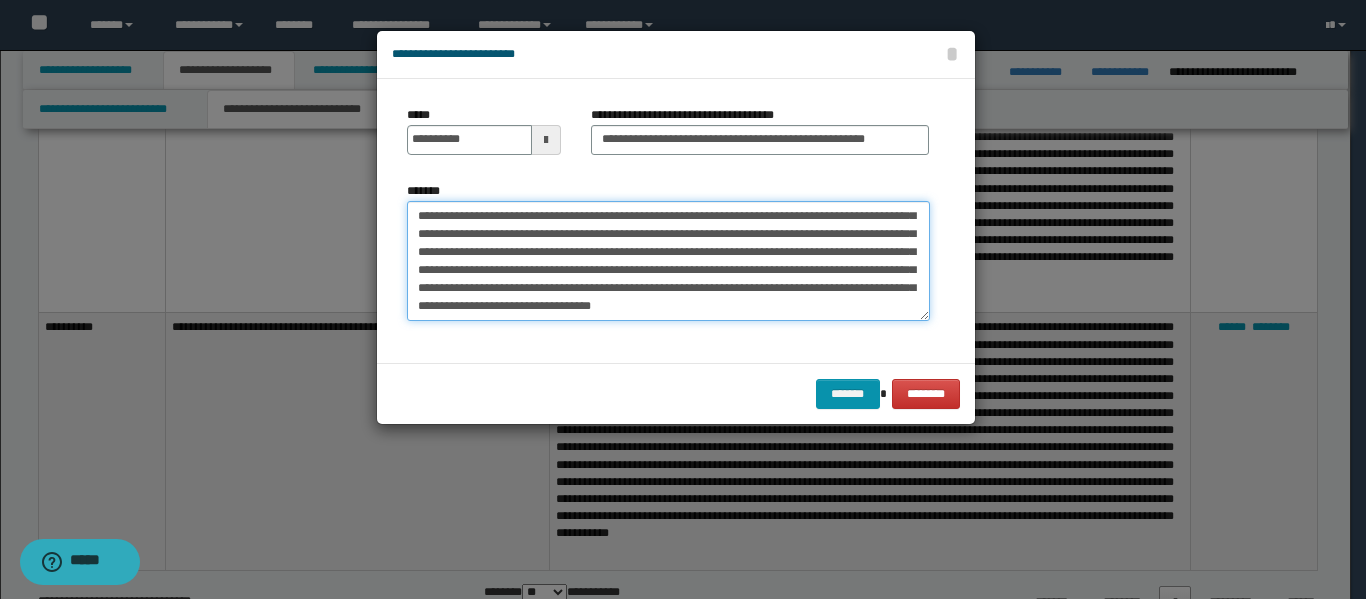 click on "*******" at bounding box center (668, 261) 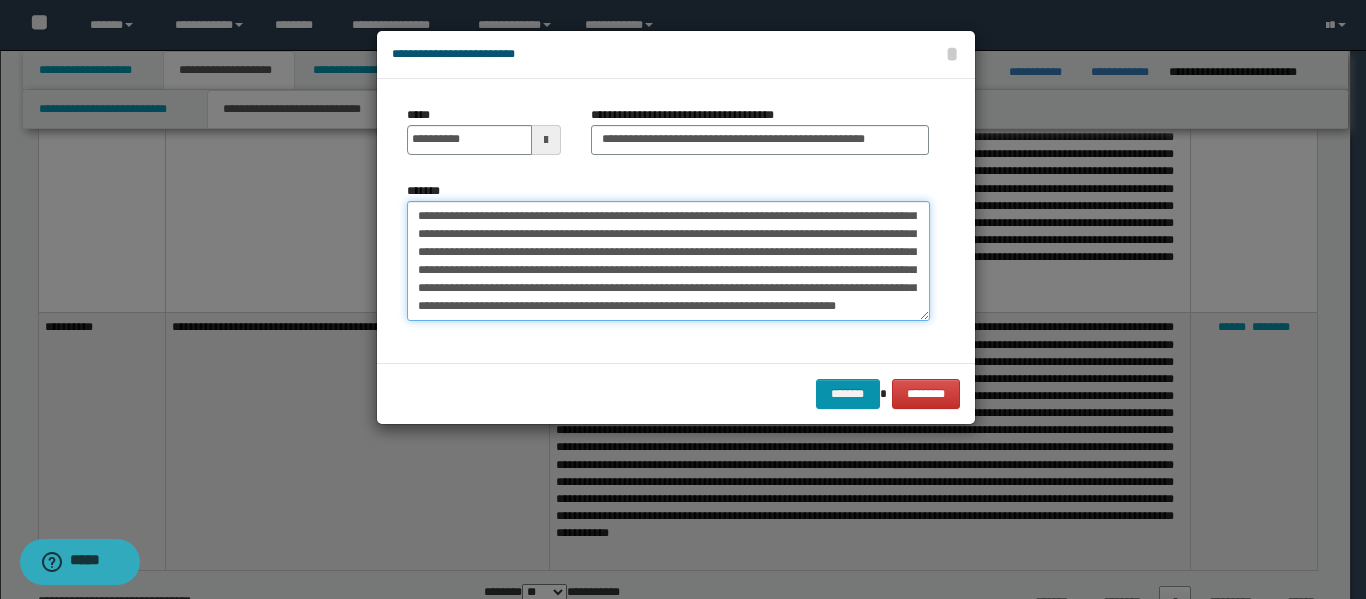 scroll, scrollTop: 1092, scrollLeft: 0, axis: vertical 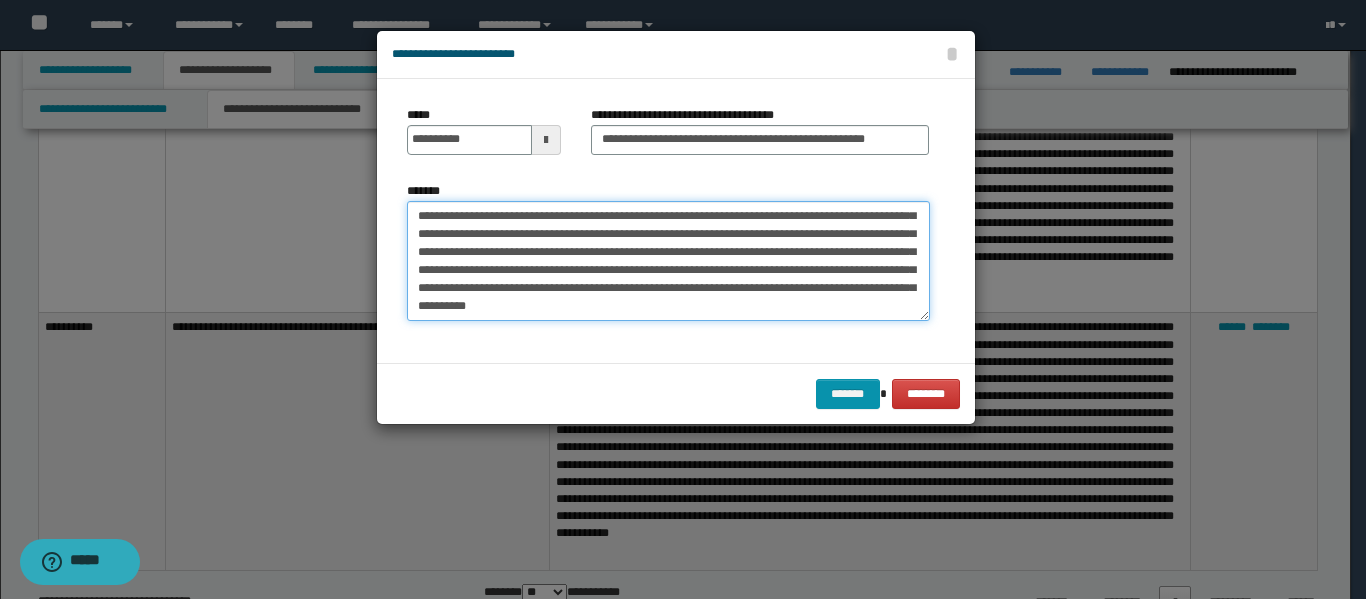 click on "*******" at bounding box center (668, 261) 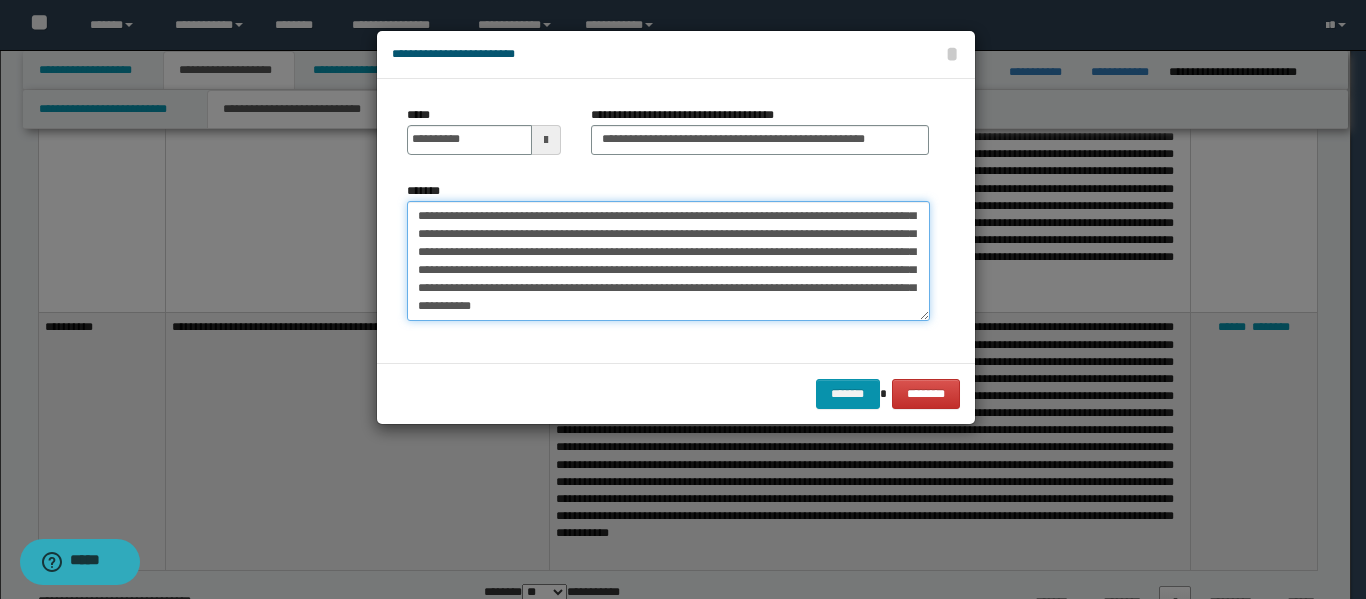 click on "*******" at bounding box center [668, 261] 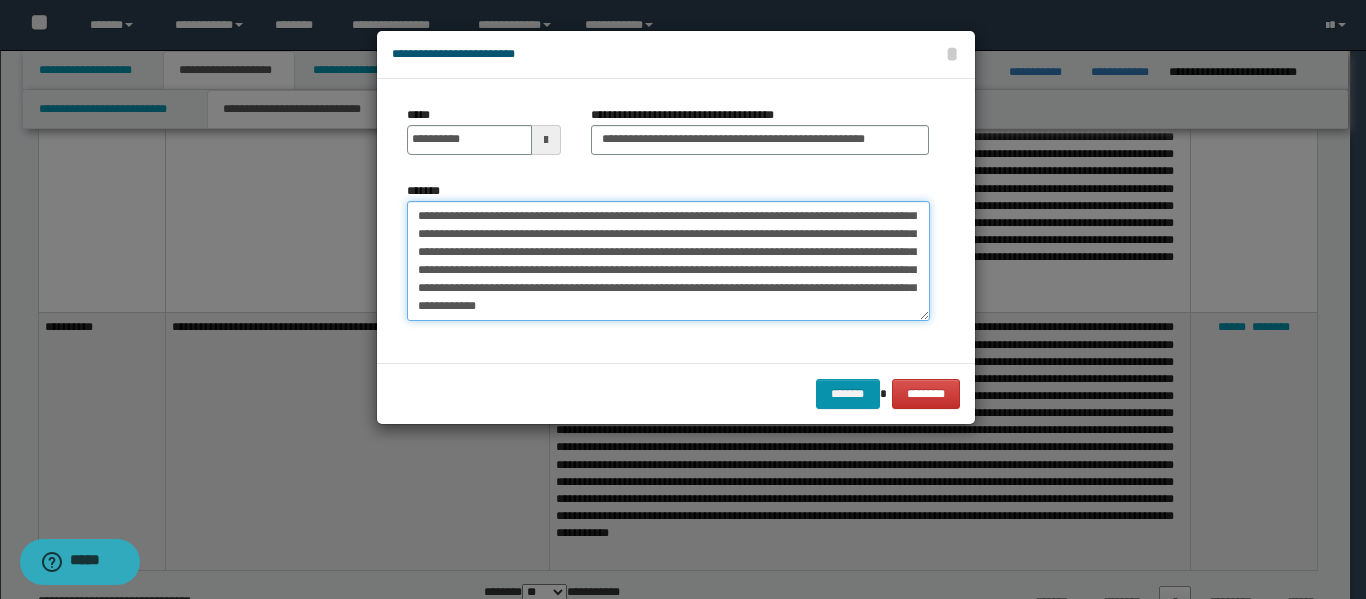 click on "*******" at bounding box center (668, 261) 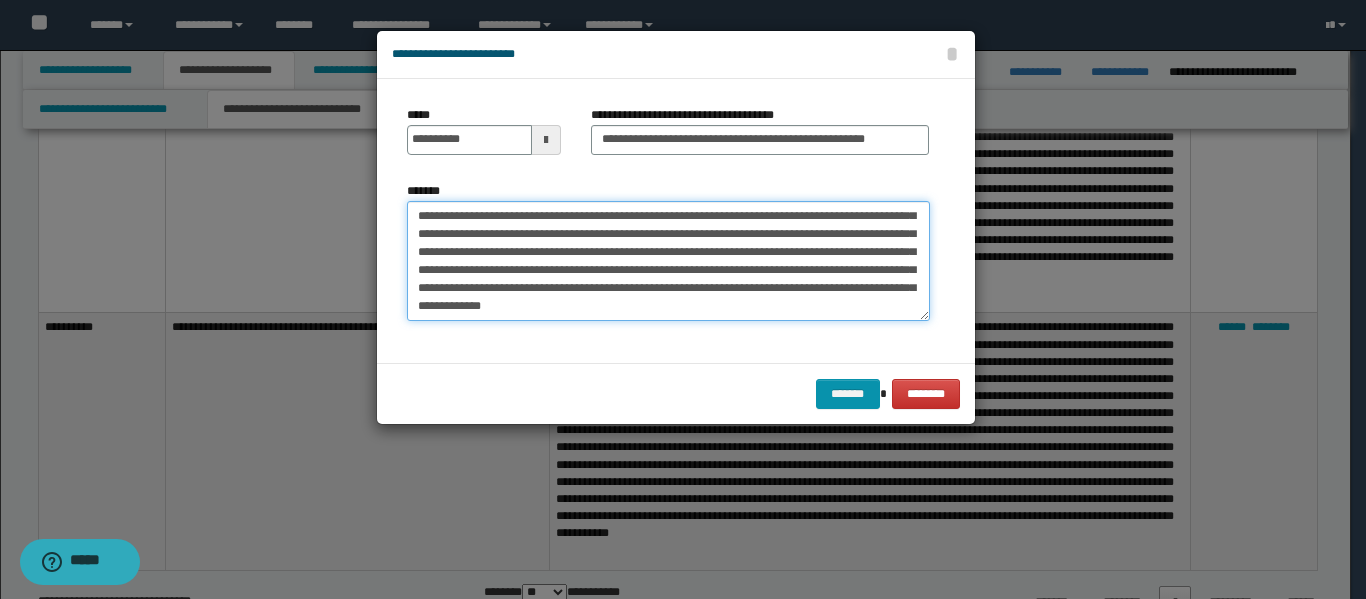 click on "*******" at bounding box center [668, 261] 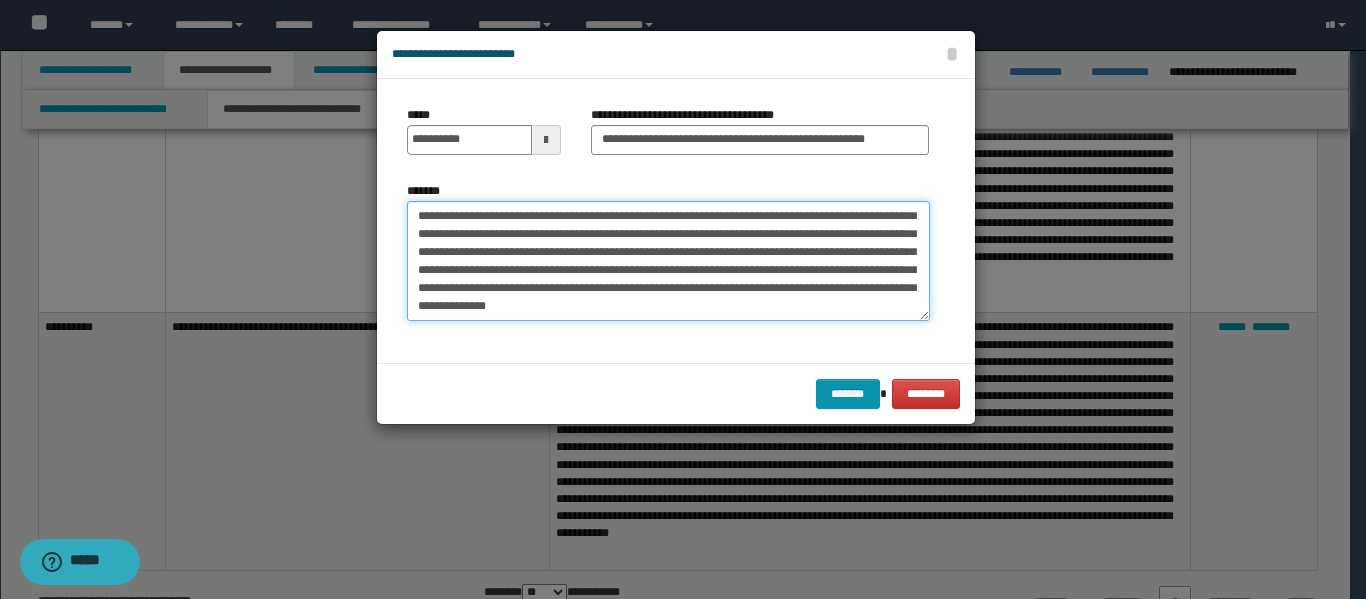click on "*******" at bounding box center (668, 261) 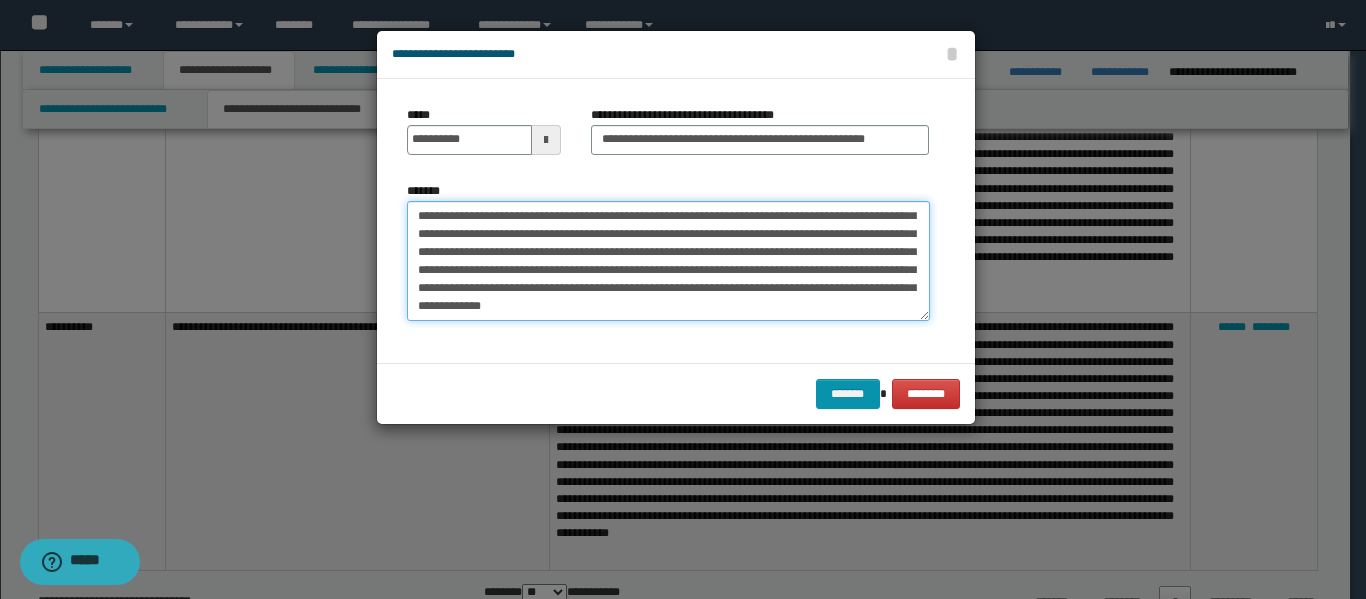 click on "*******" at bounding box center (668, 261) 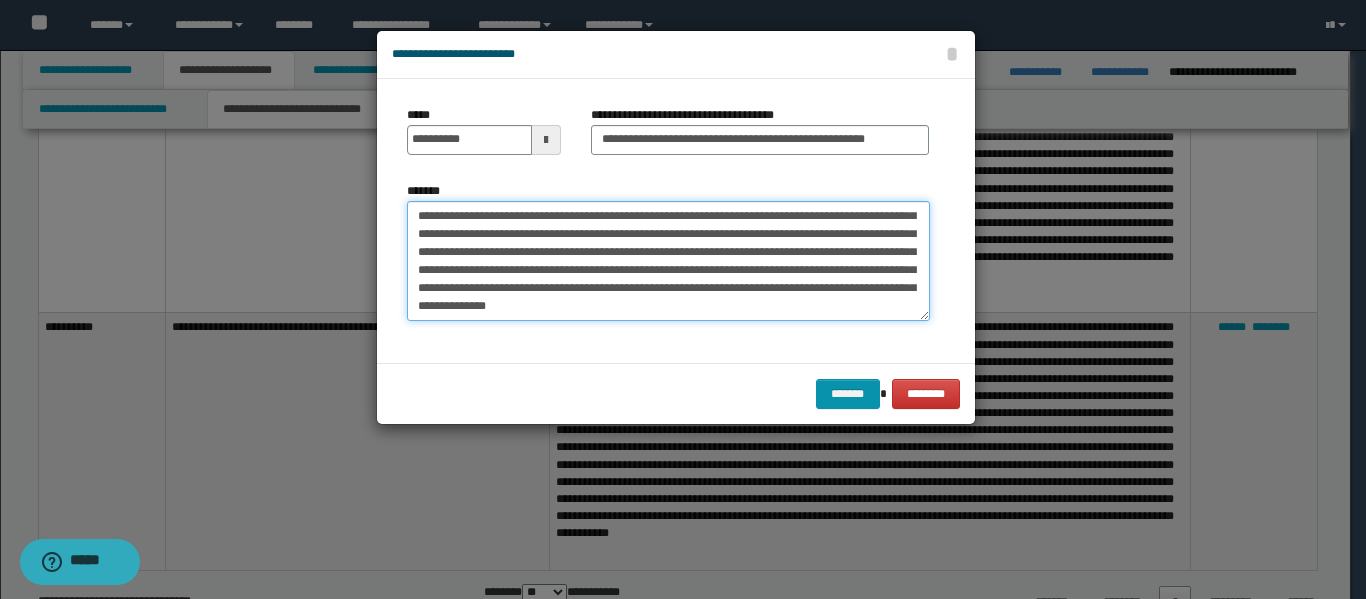 scroll, scrollTop: 992, scrollLeft: 0, axis: vertical 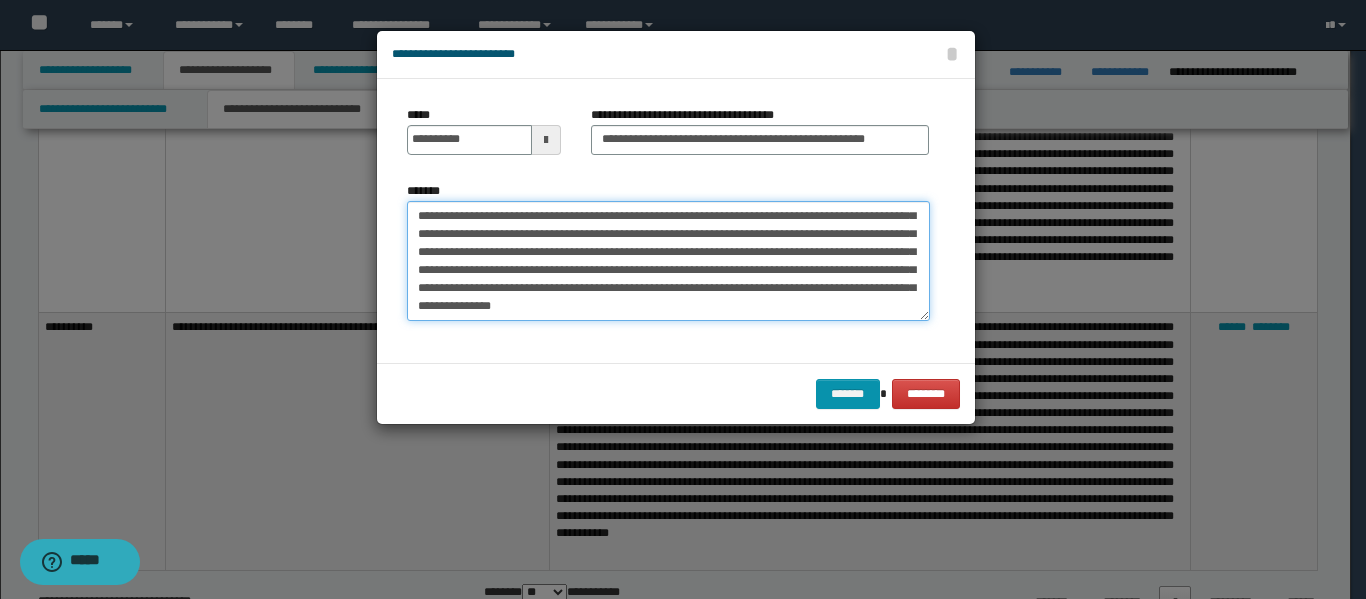 click on "*******" at bounding box center [668, 261] 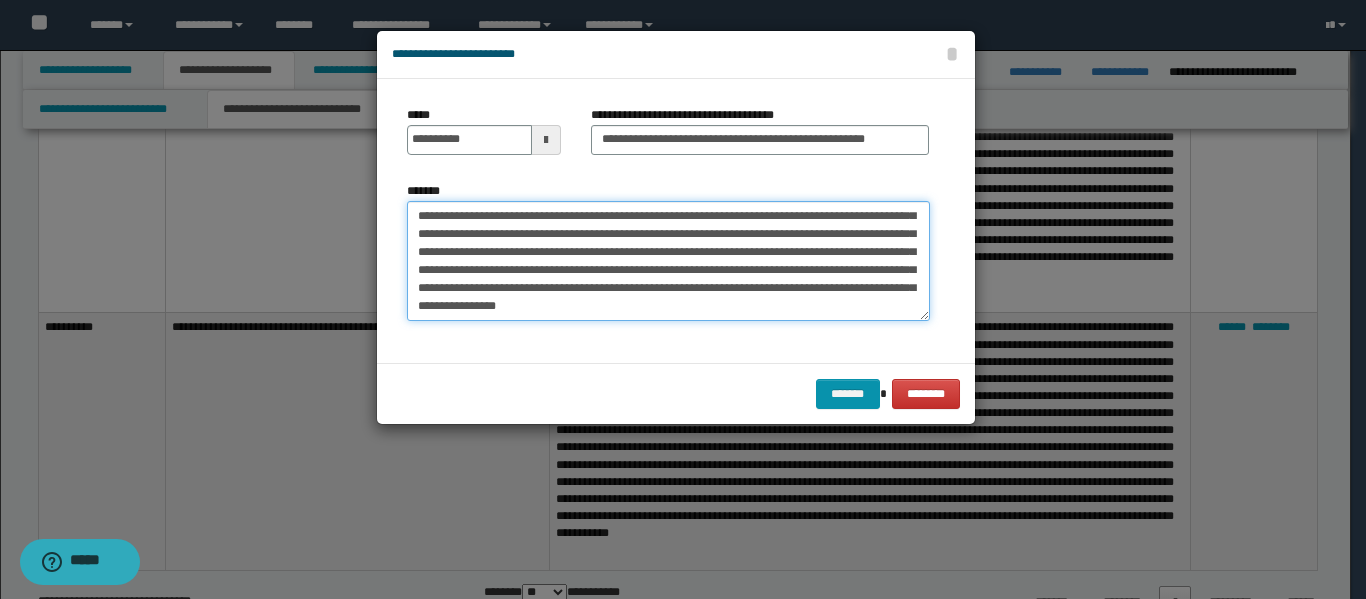 click on "*******" at bounding box center (668, 261) 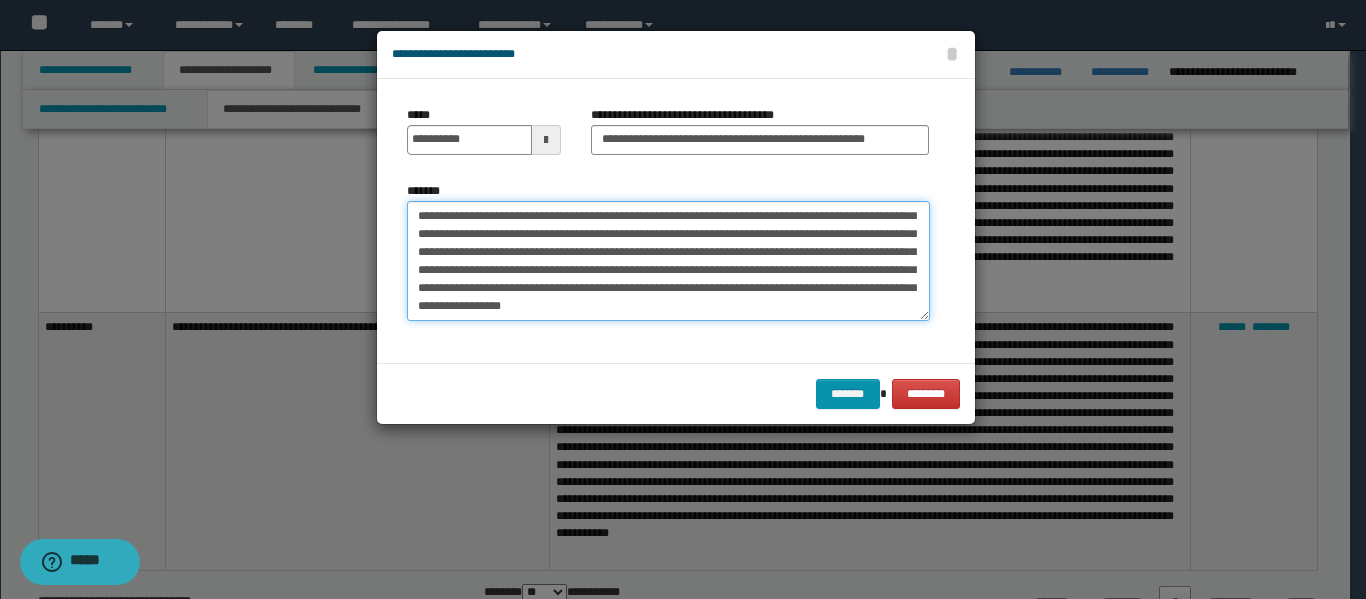 click on "*******" at bounding box center [668, 261] 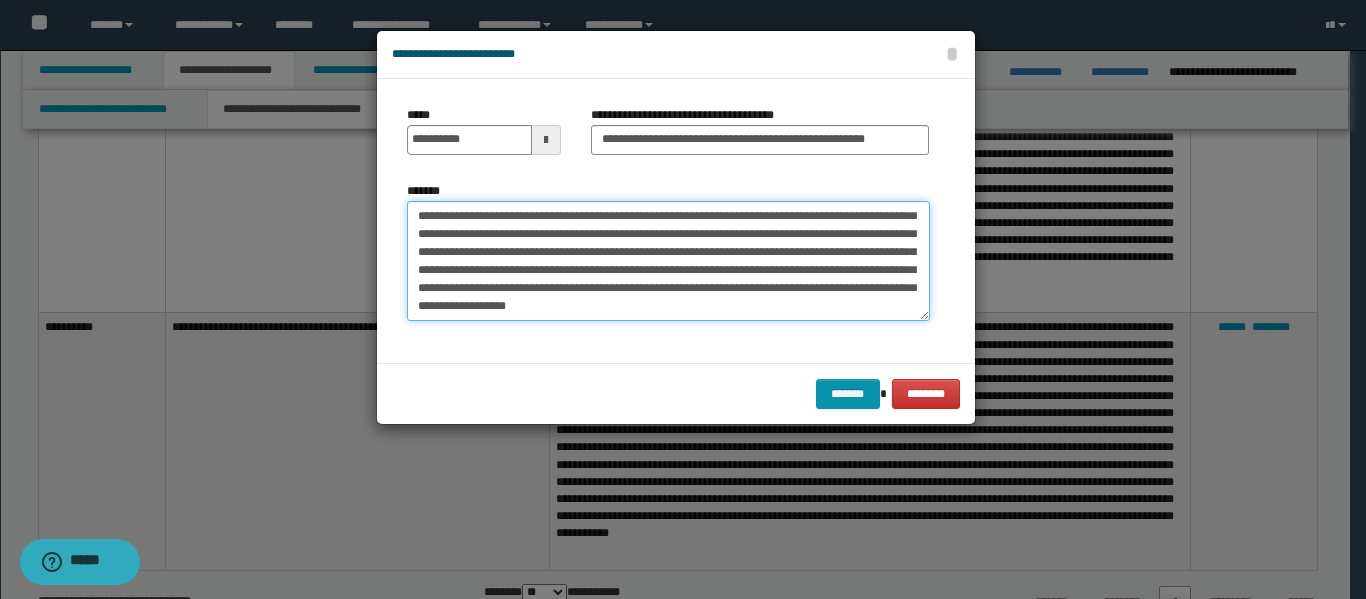click on "*******" at bounding box center [668, 261] 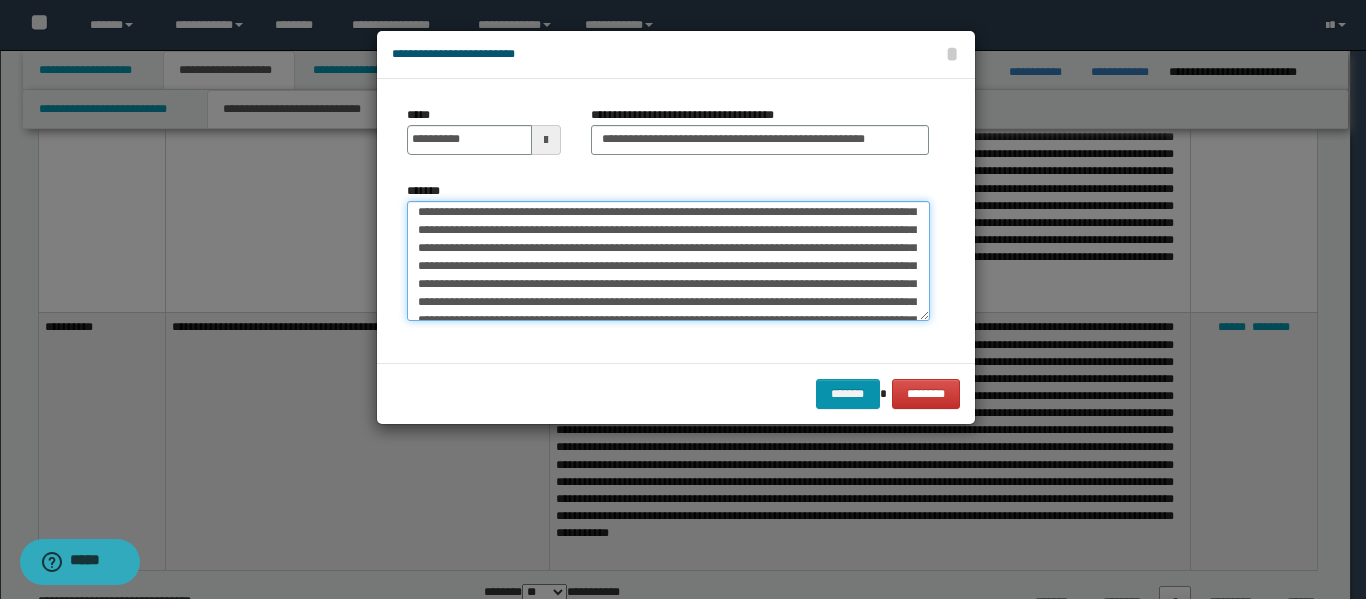 scroll, scrollTop: 0, scrollLeft: 0, axis: both 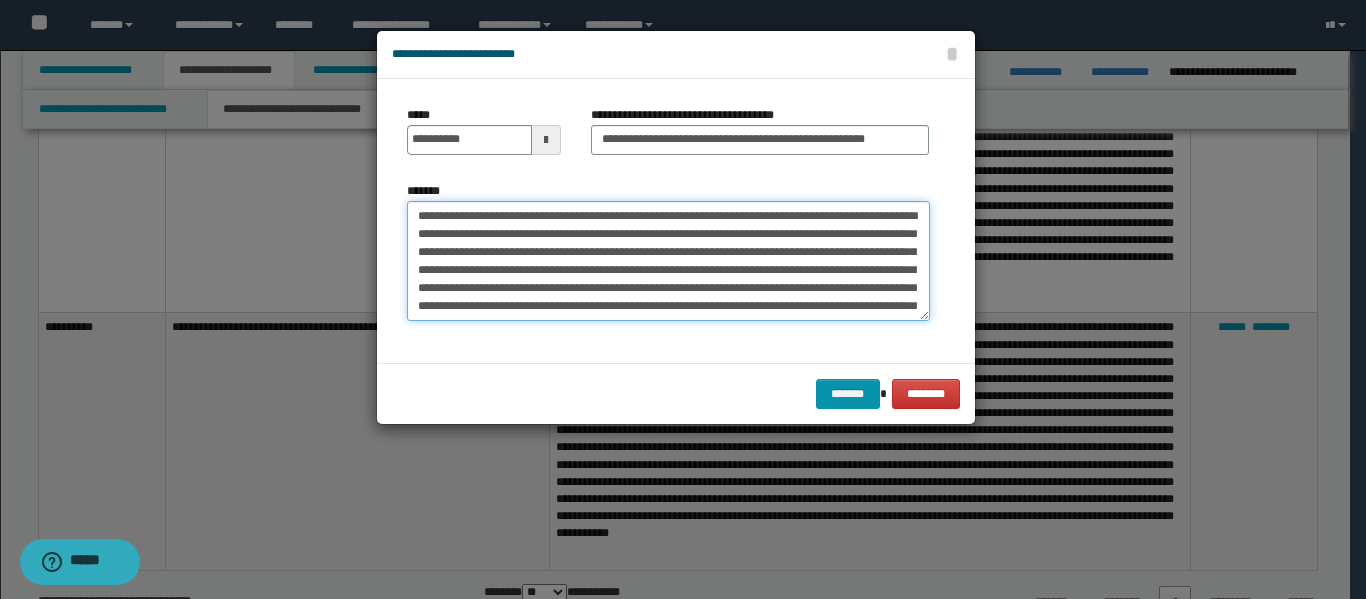 click on "*******" at bounding box center [668, 261] 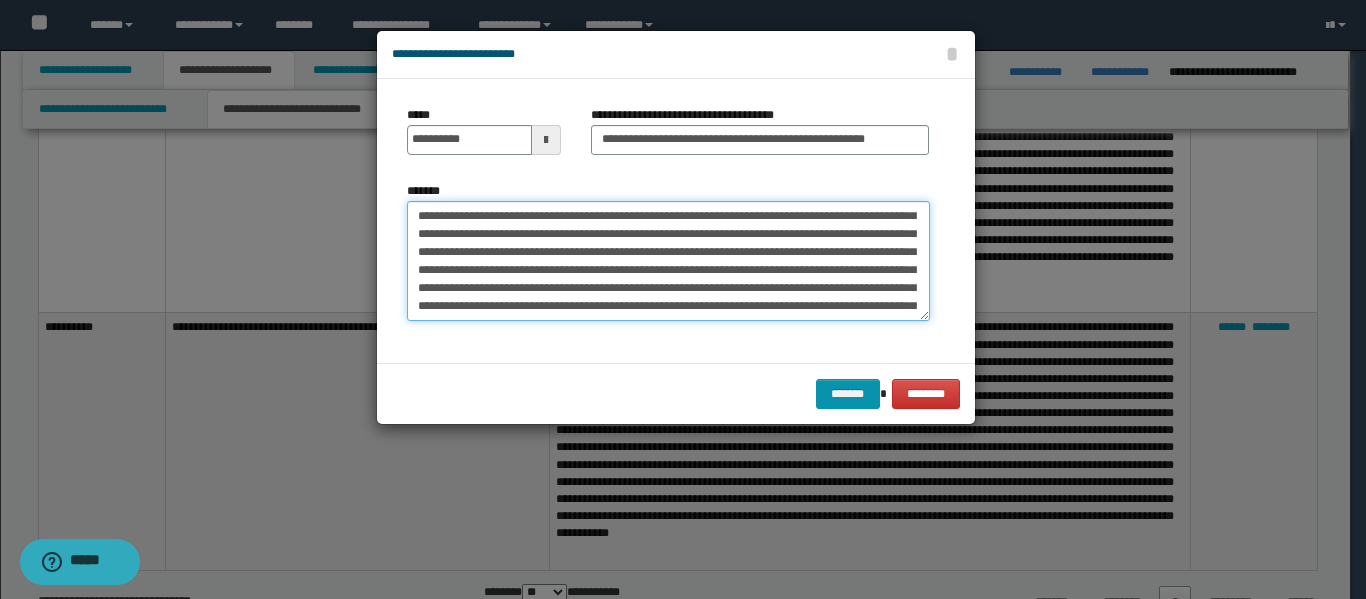 scroll, scrollTop: 100, scrollLeft: 0, axis: vertical 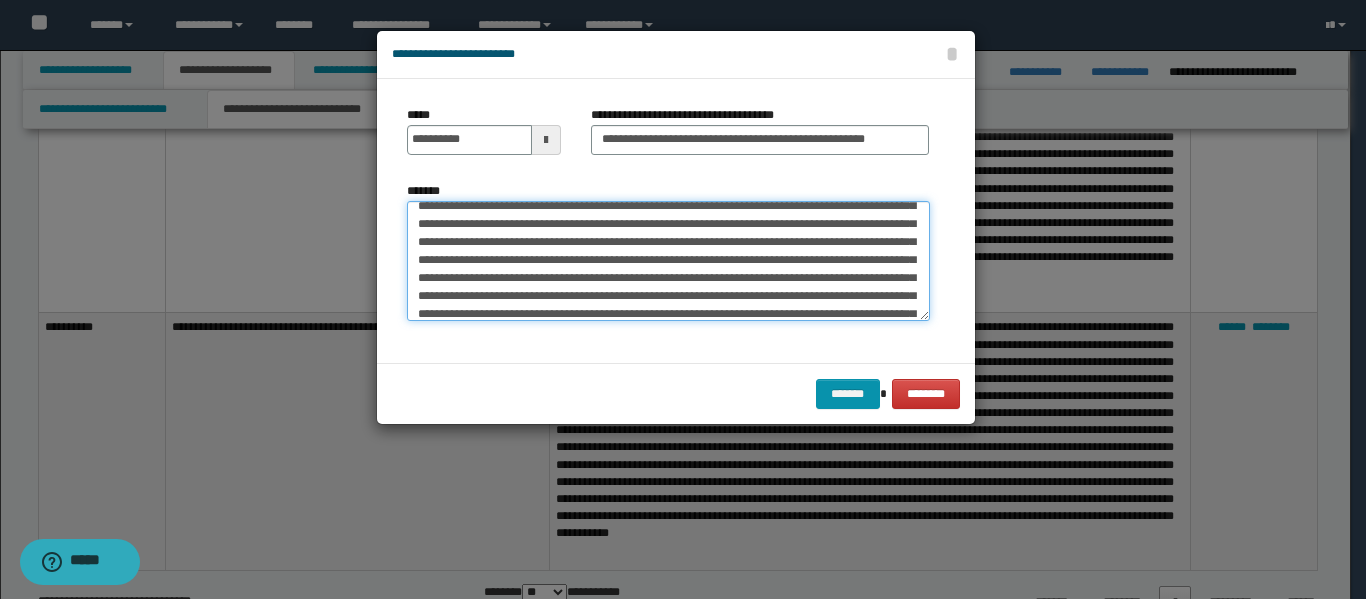 click on "*******" at bounding box center [668, 261] 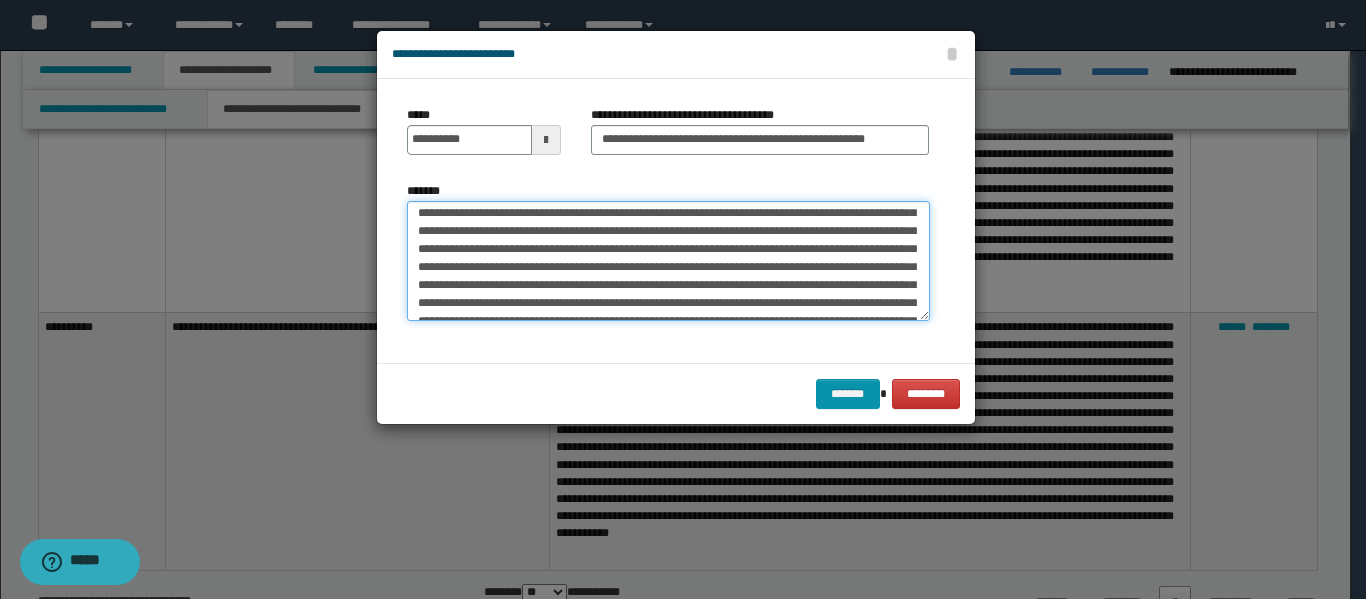 scroll, scrollTop: 200, scrollLeft: 0, axis: vertical 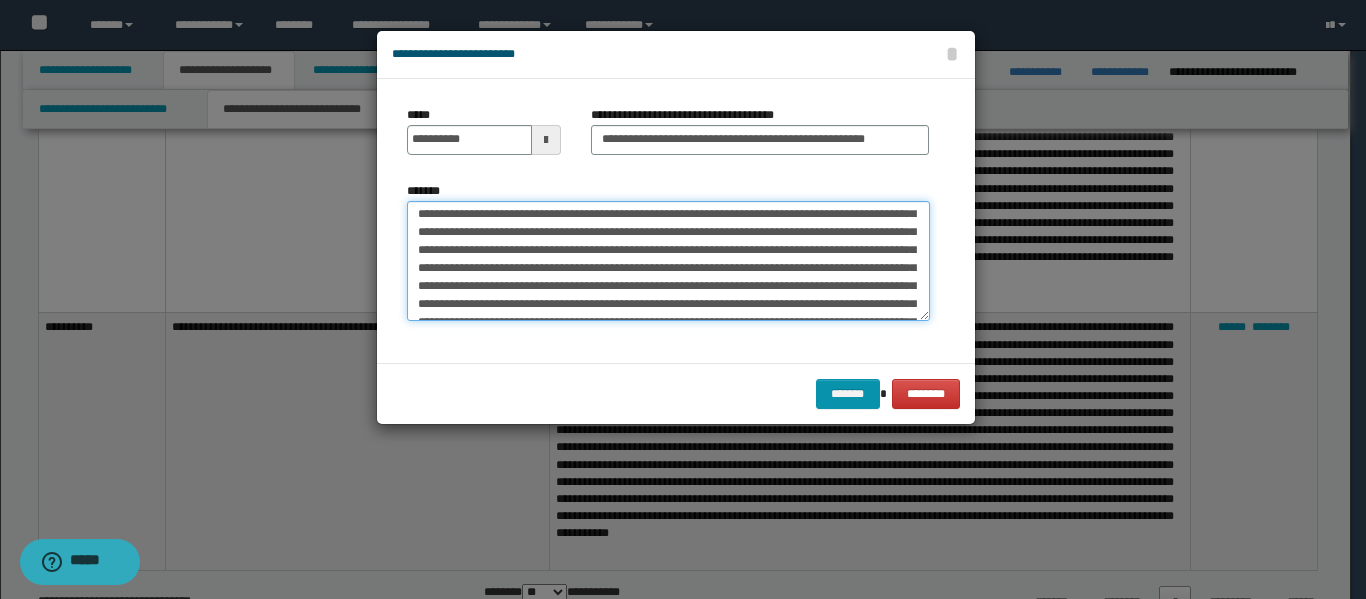 click on "*******" at bounding box center [668, 261] 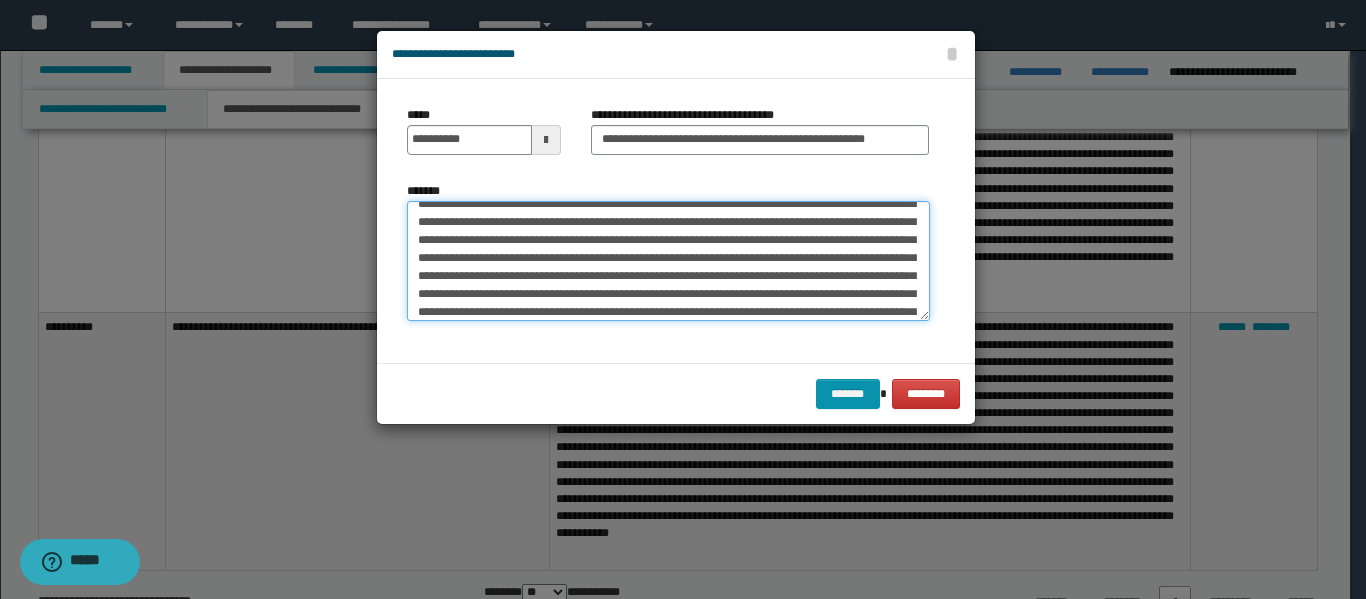 scroll, scrollTop: 300, scrollLeft: 0, axis: vertical 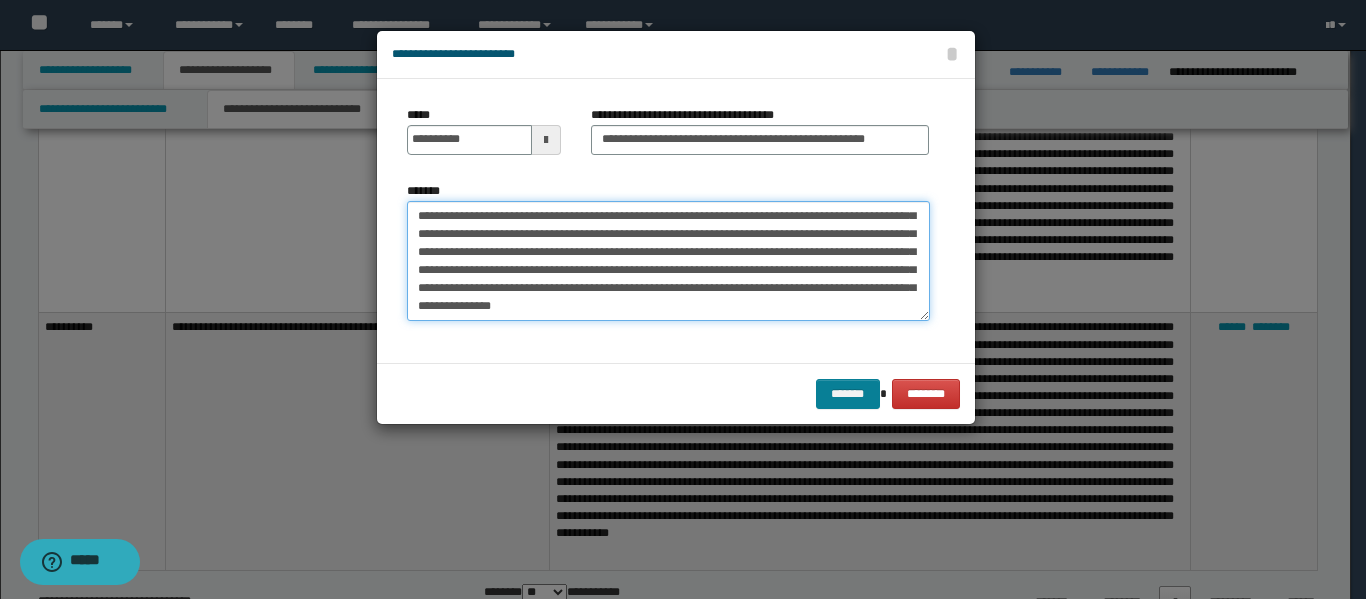 type on "**********" 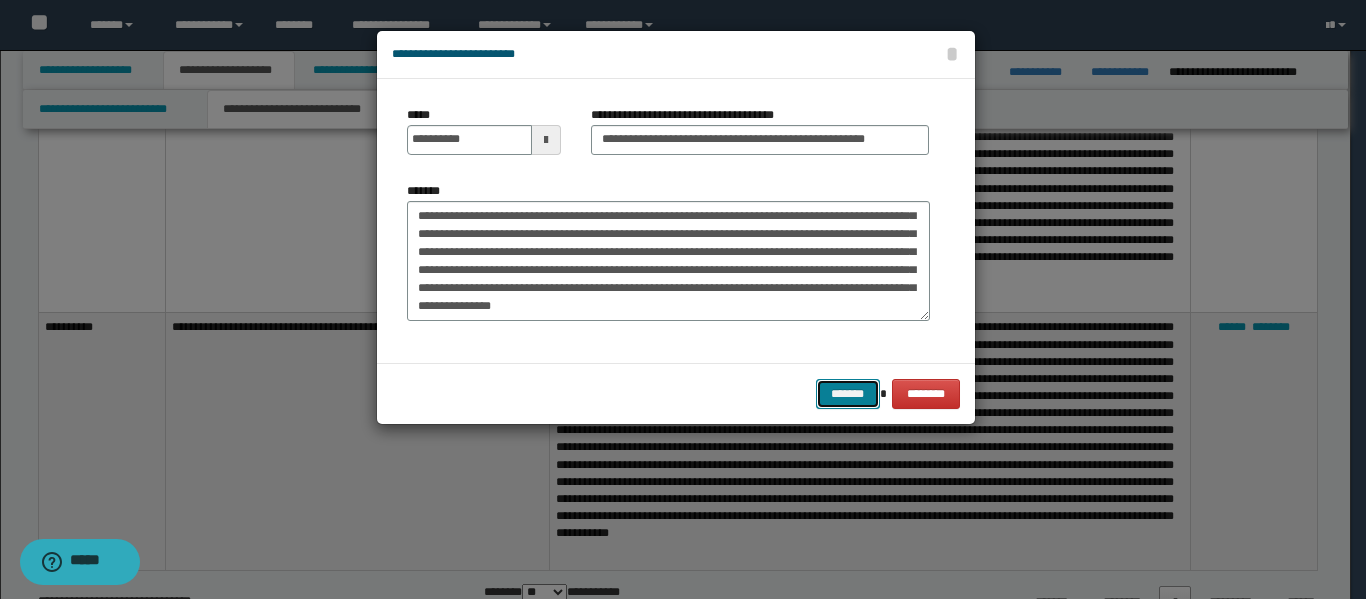 click on "*******" at bounding box center (848, 394) 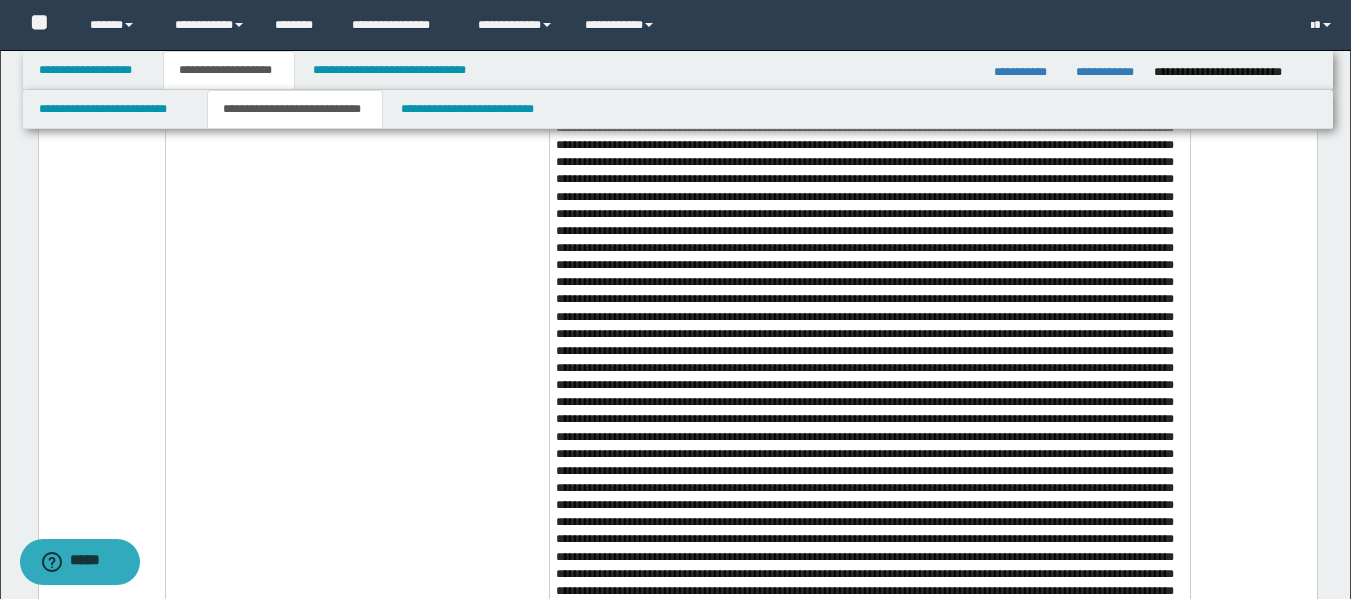 scroll, scrollTop: 4259, scrollLeft: 0, axis: vertical 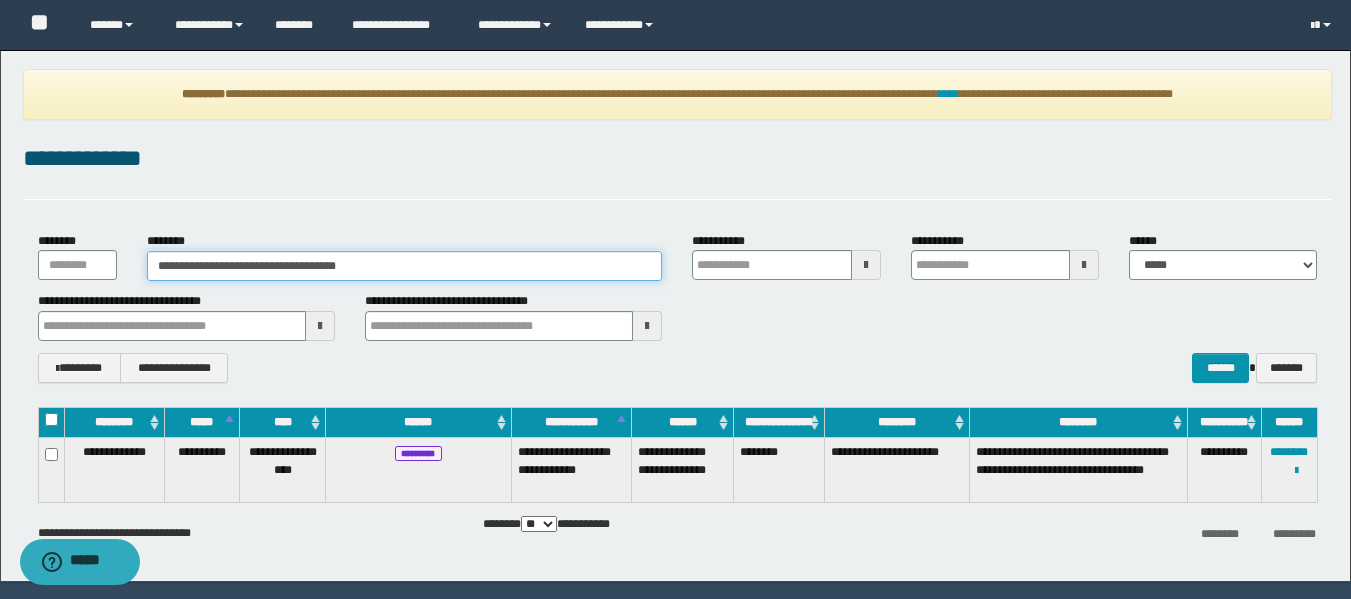 click on "**********" at bounding box center [405, 266] 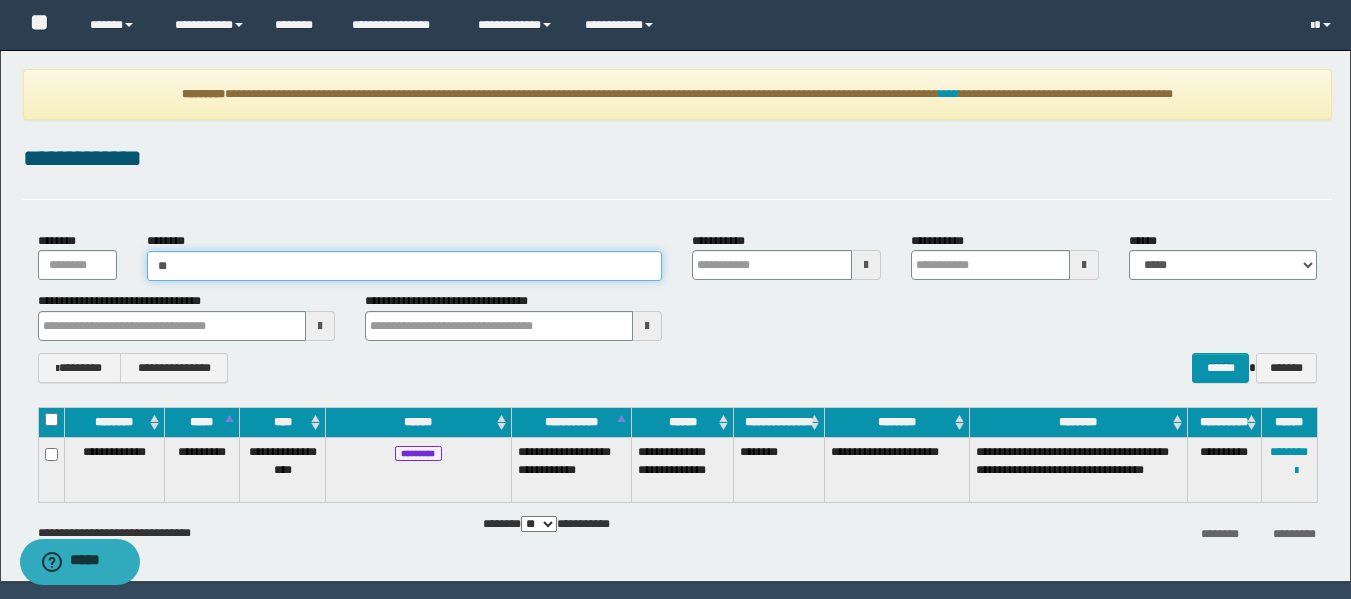 type on "*" 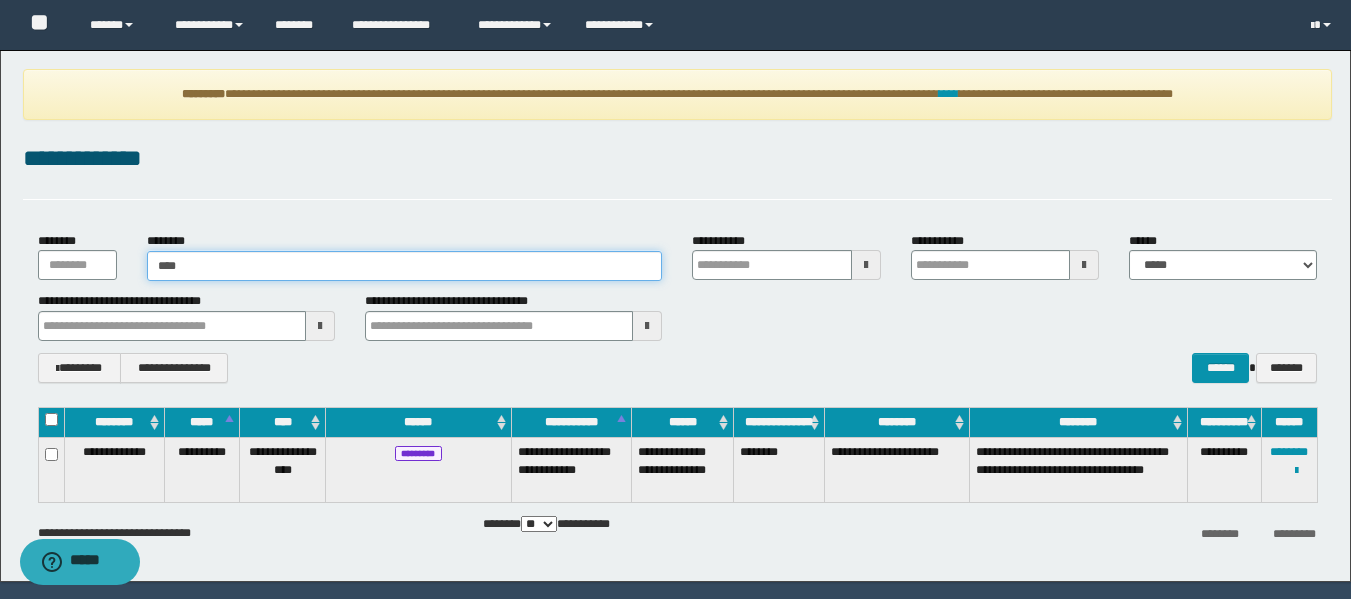 type on "*****" 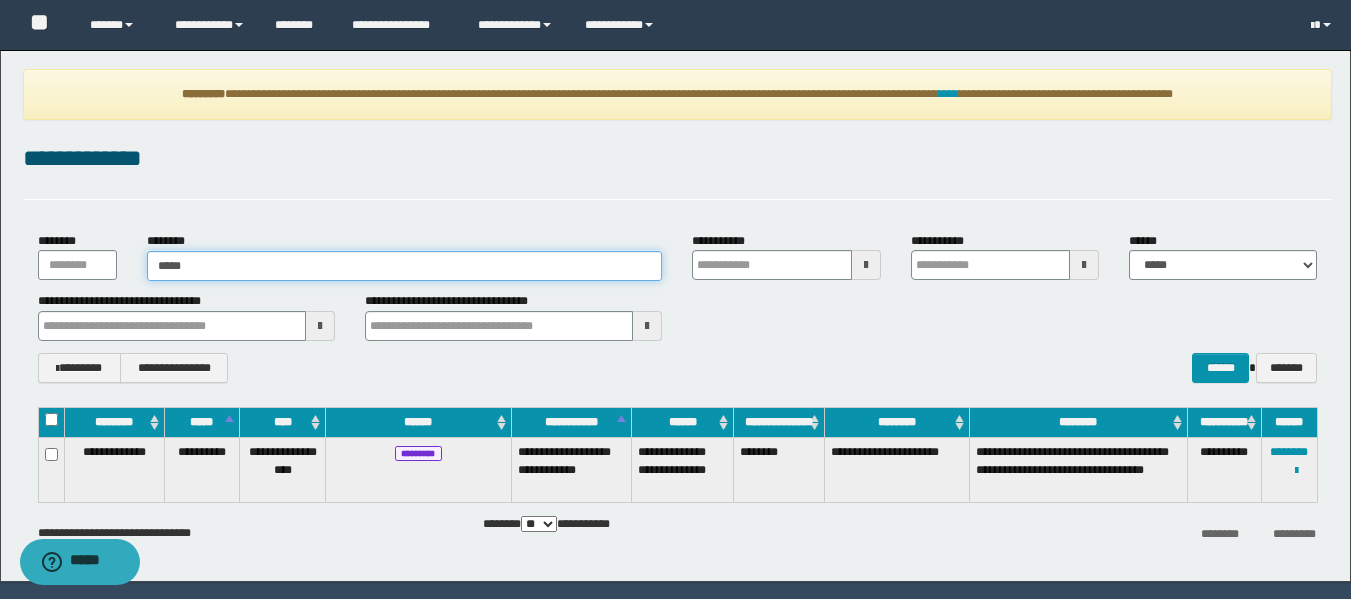 type on "*****" 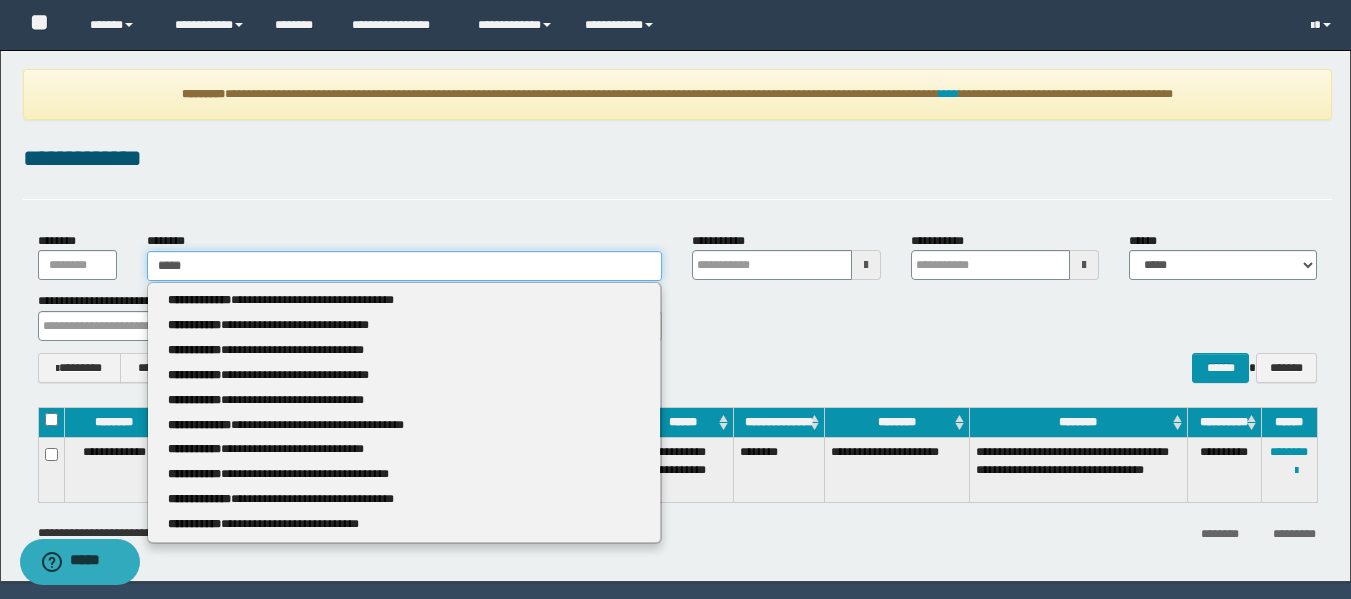 type 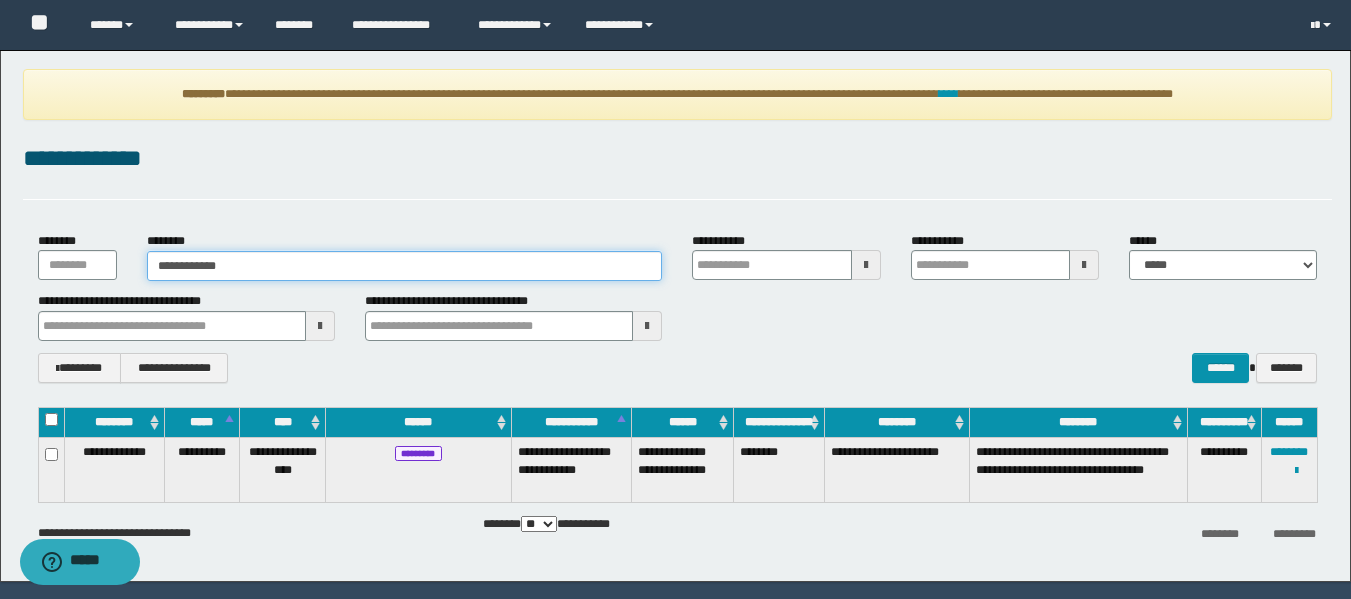 type on "**********" 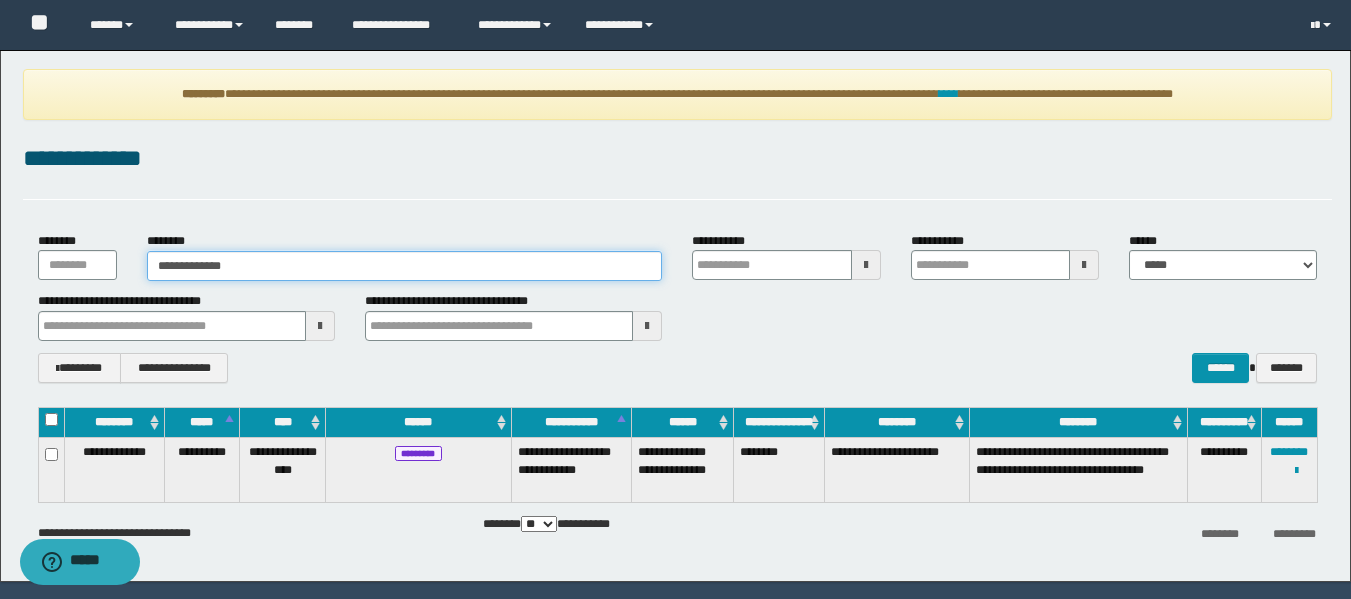 type on "**********" 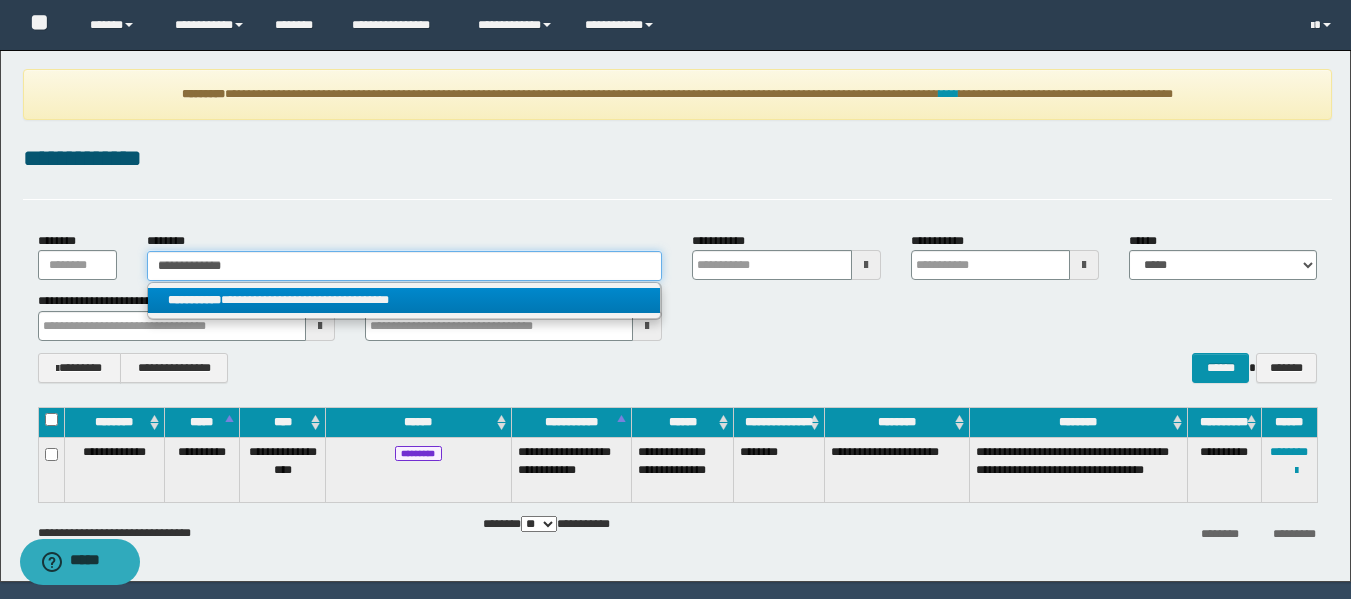 type on "**********" 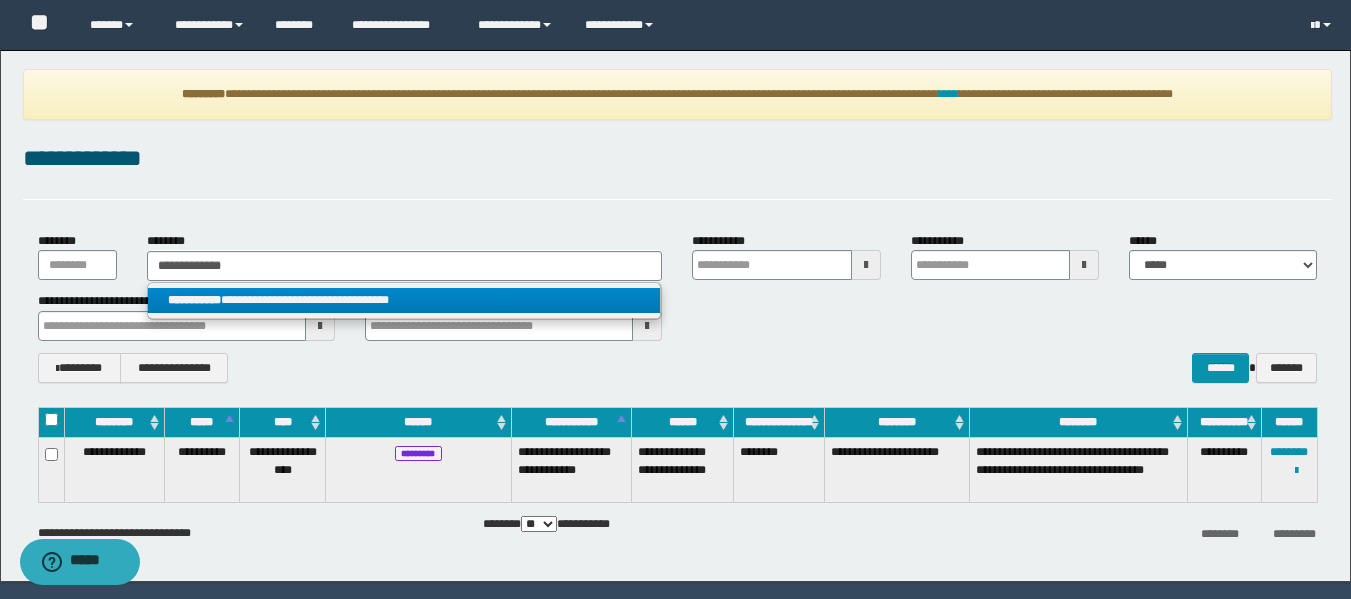 click on "**********" at bounding box center (404, 300) 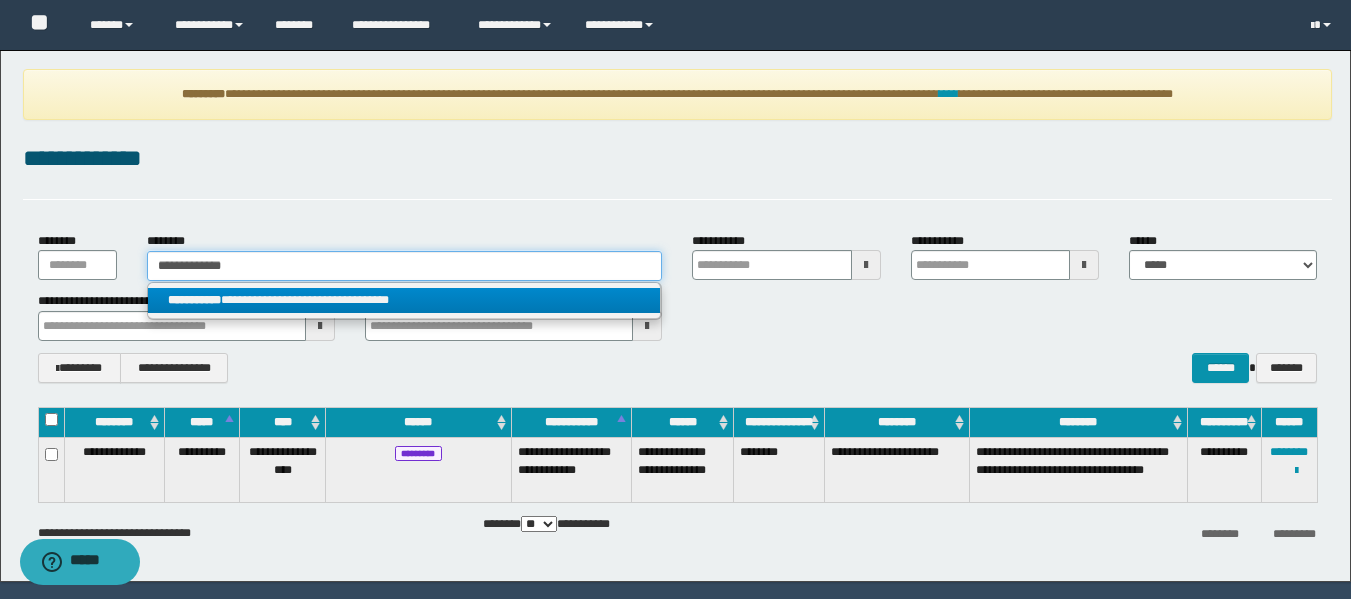 type 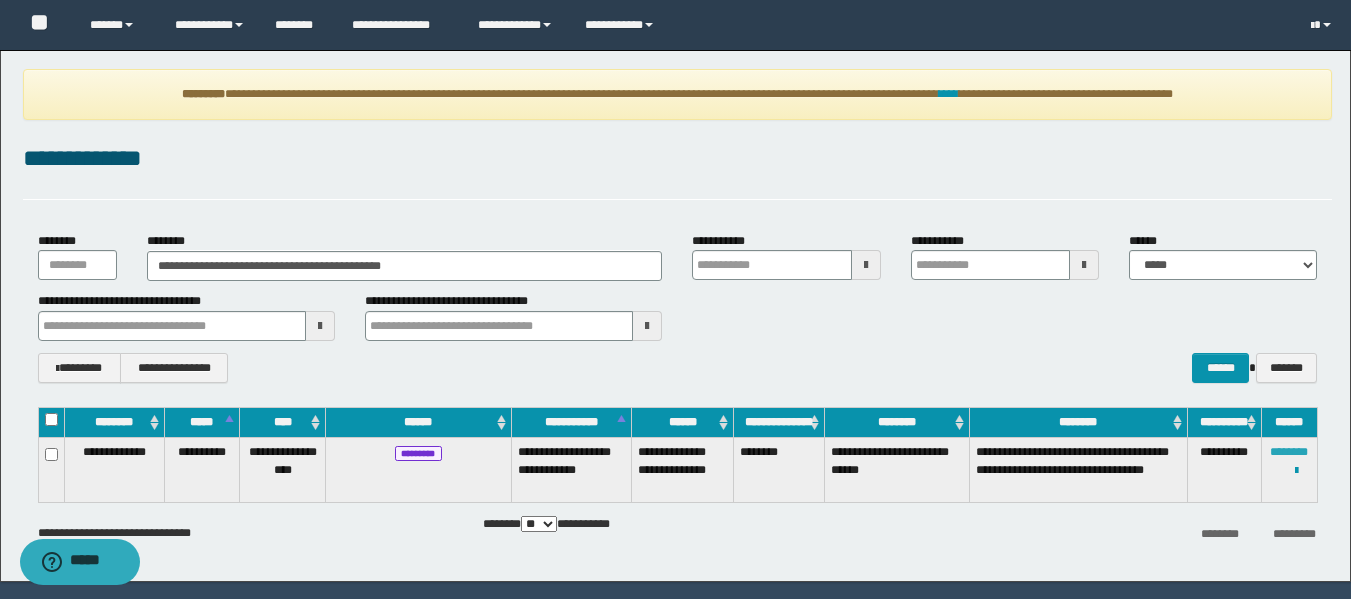 click on "********" at bounding box center [1289, 452] 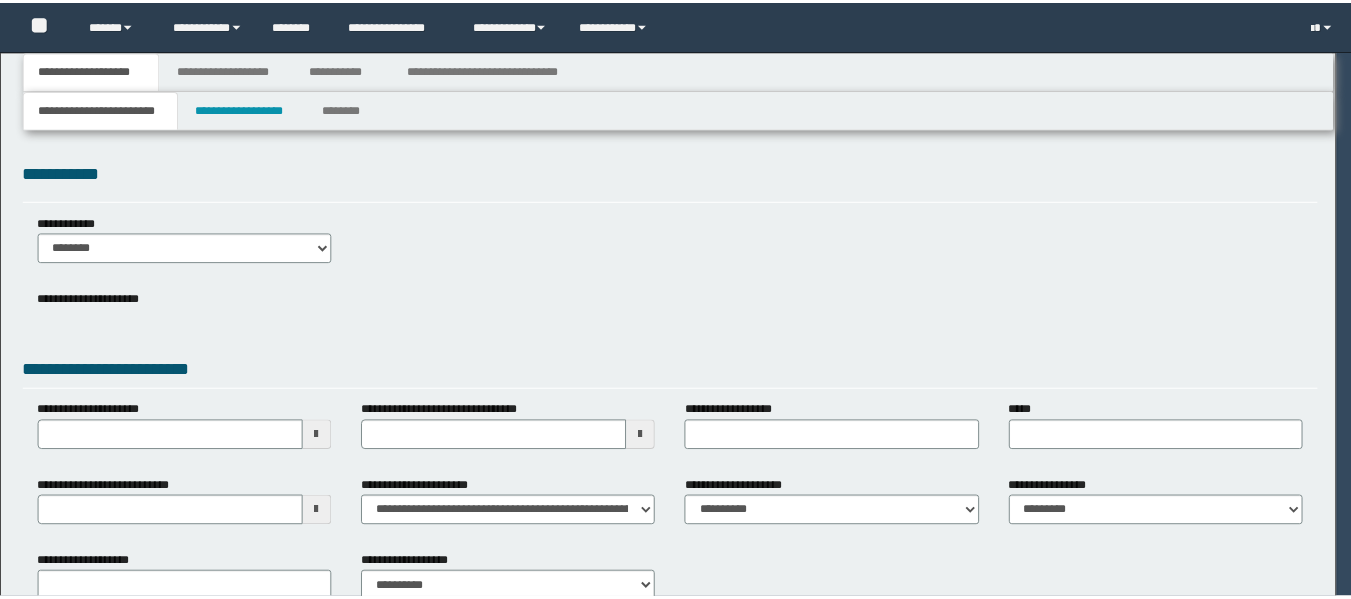 scroll, scrollTop: 0, scrollLeft: 0, axis: both 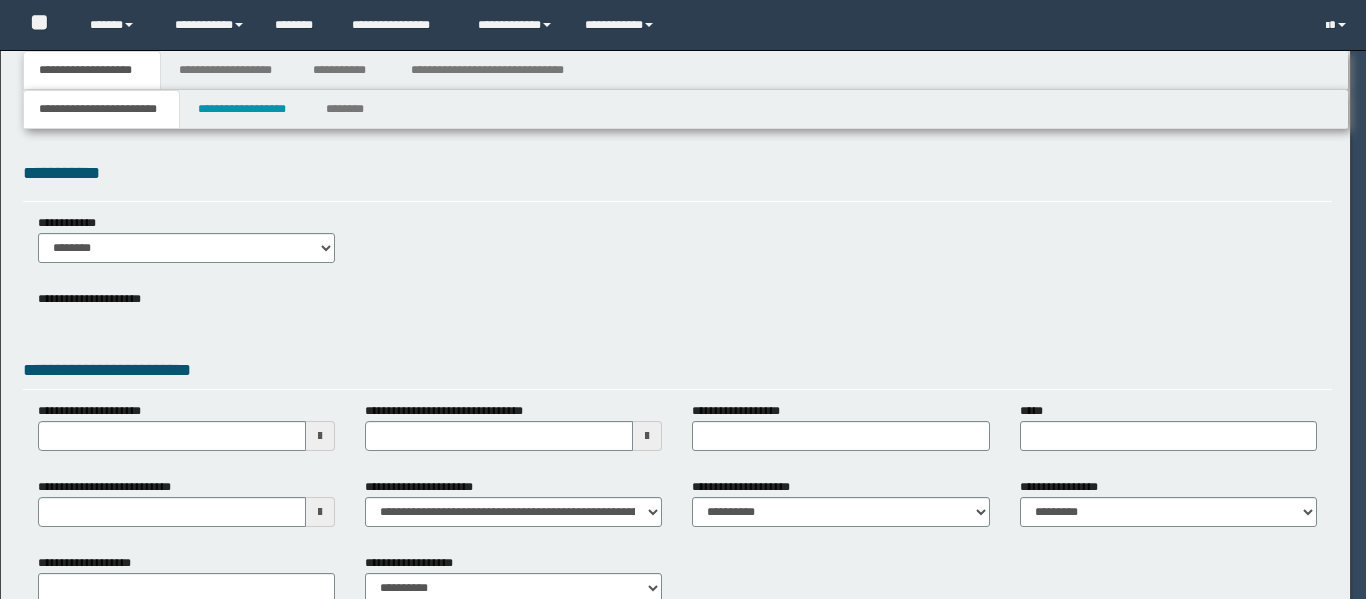 type on "**********" 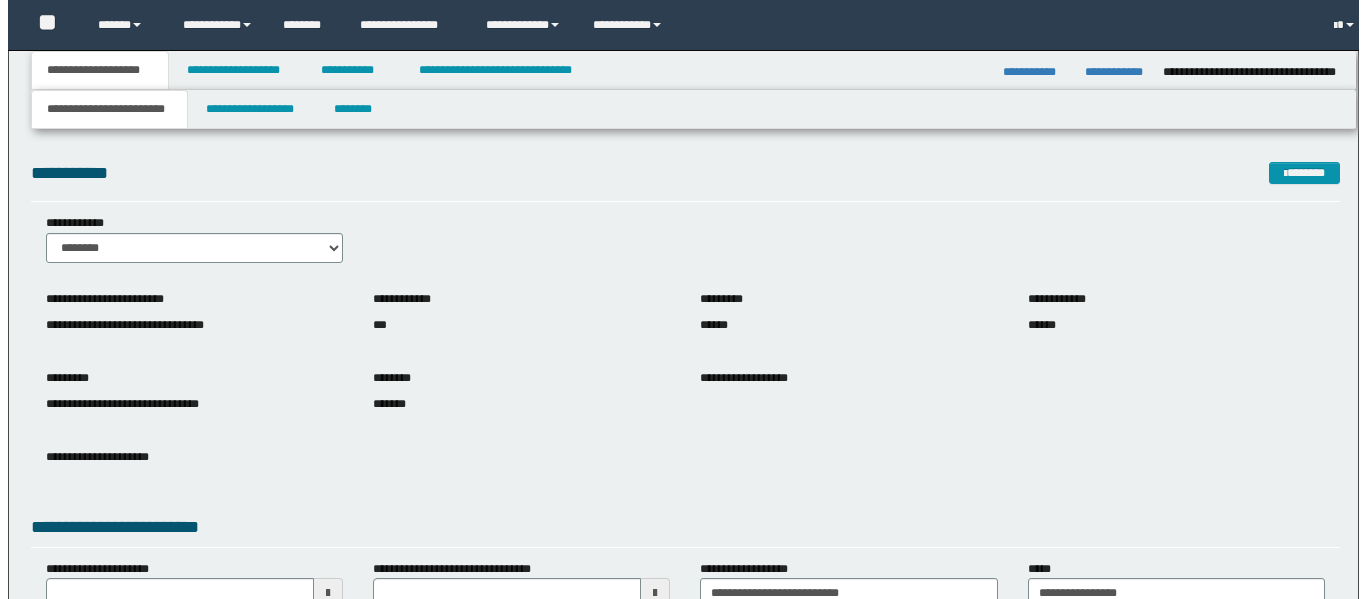 scroll, scrollTop: 0, scrollLeft: 0, axis: both 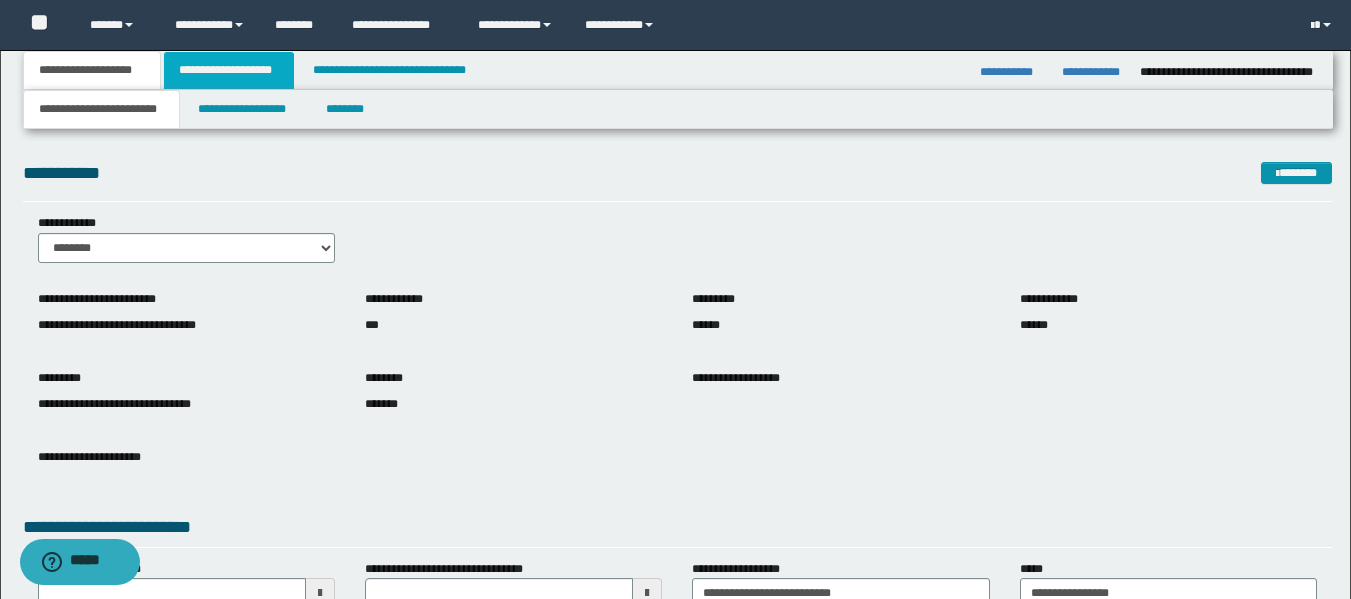 click on "**********" at bounding box center (229, 70) 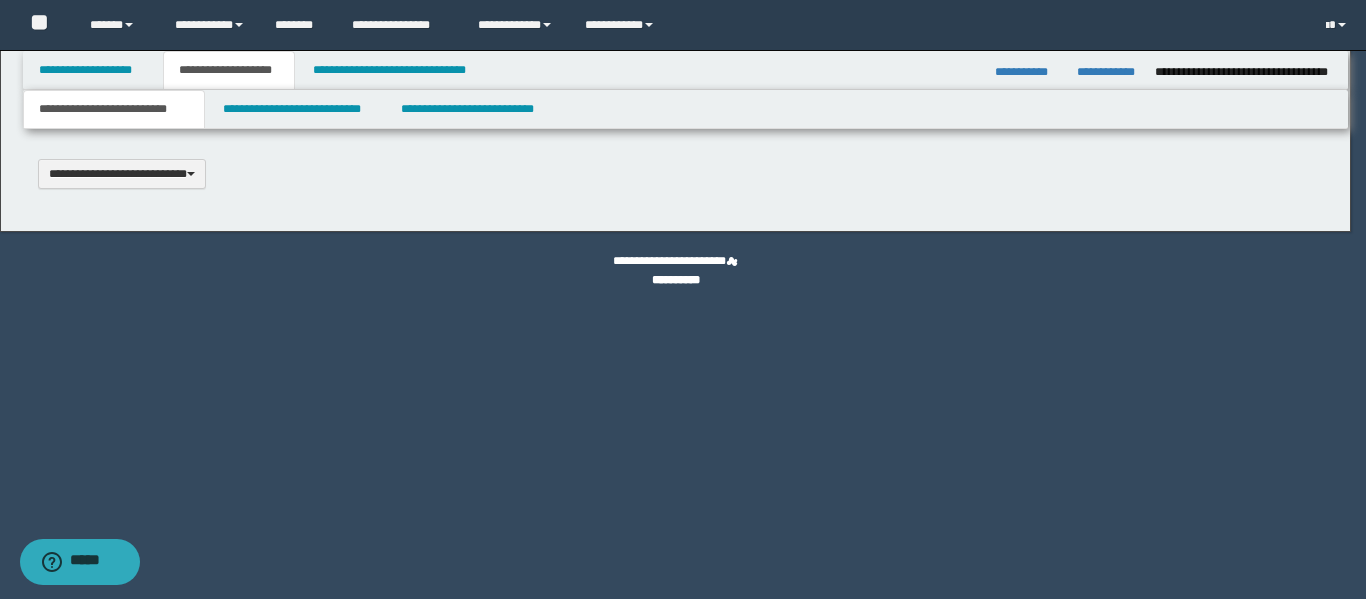 type 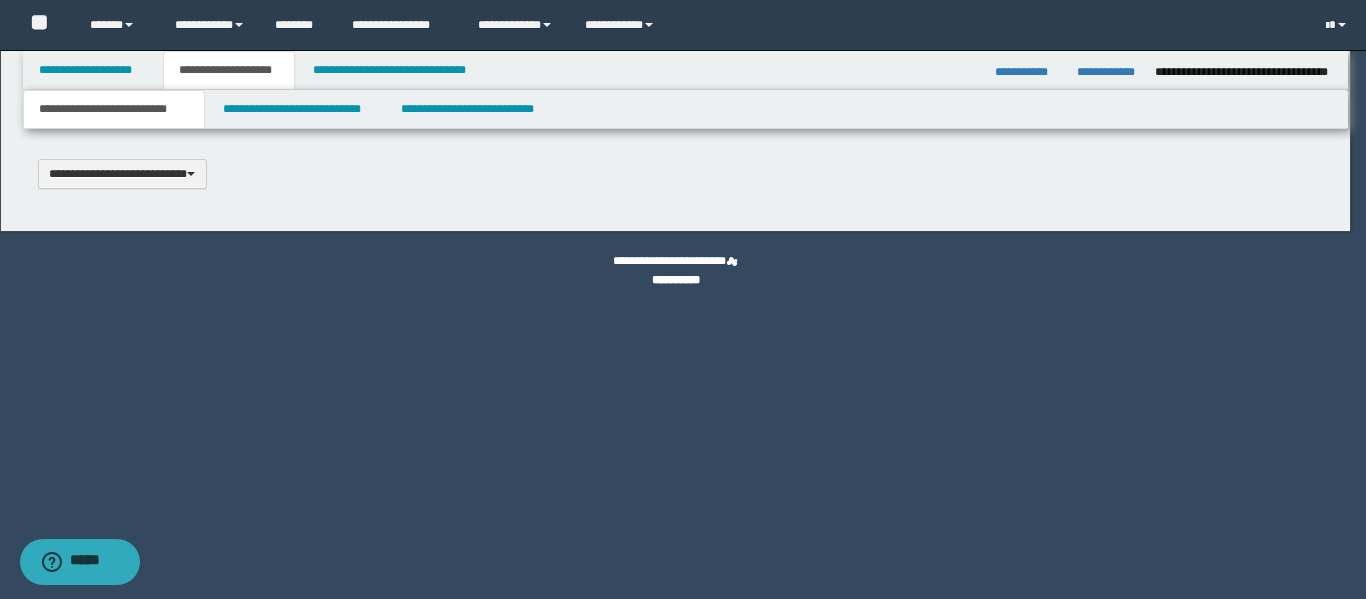 scroll, scrollTop: 0, scrollLeft: 0, axis: both 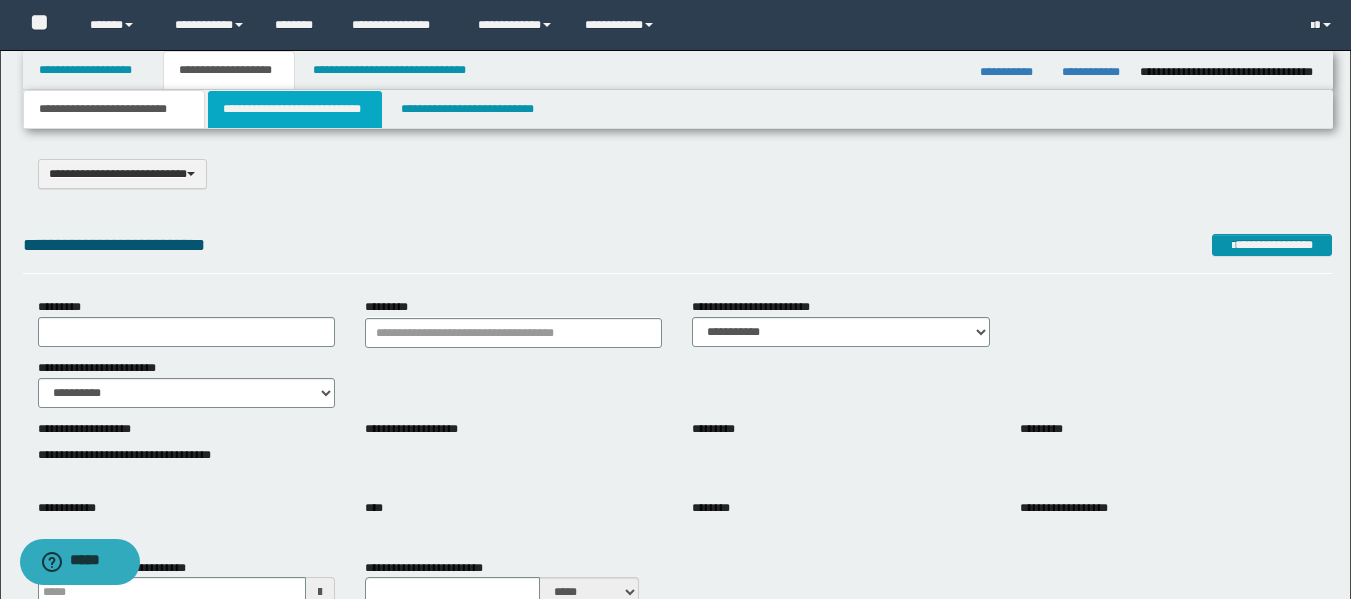 click on "**********" at bounding box center (295, 109) 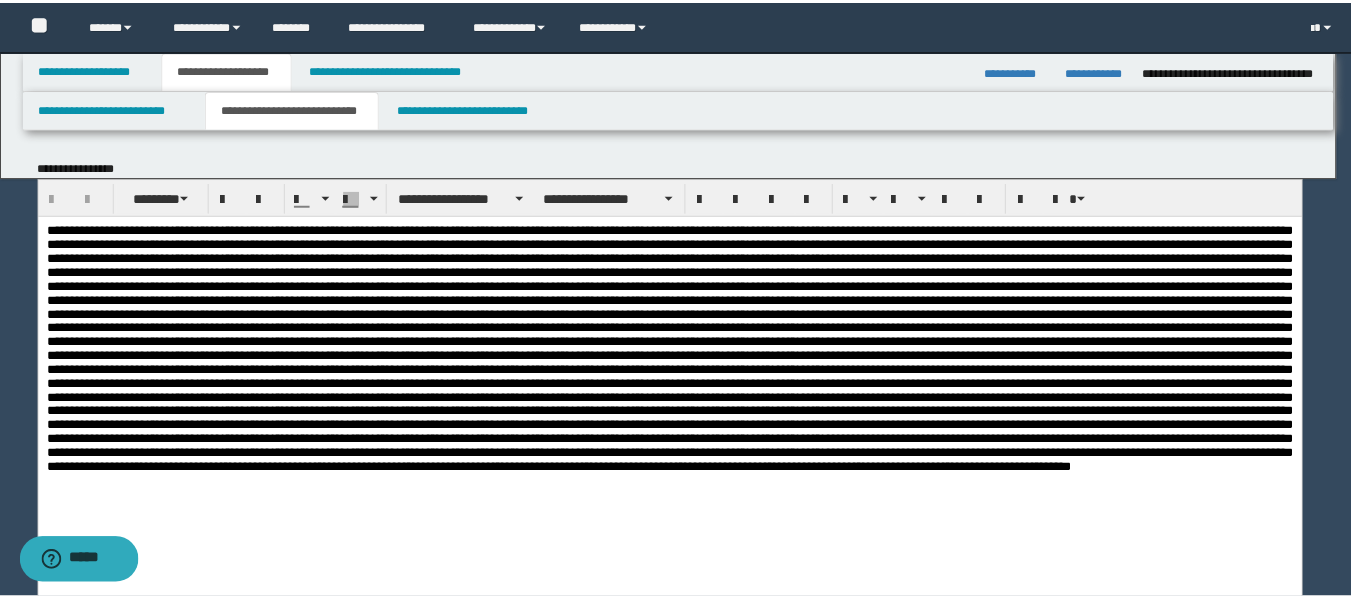 scroll, scrollTop: 0, scrollLeft: 0, axis: both 